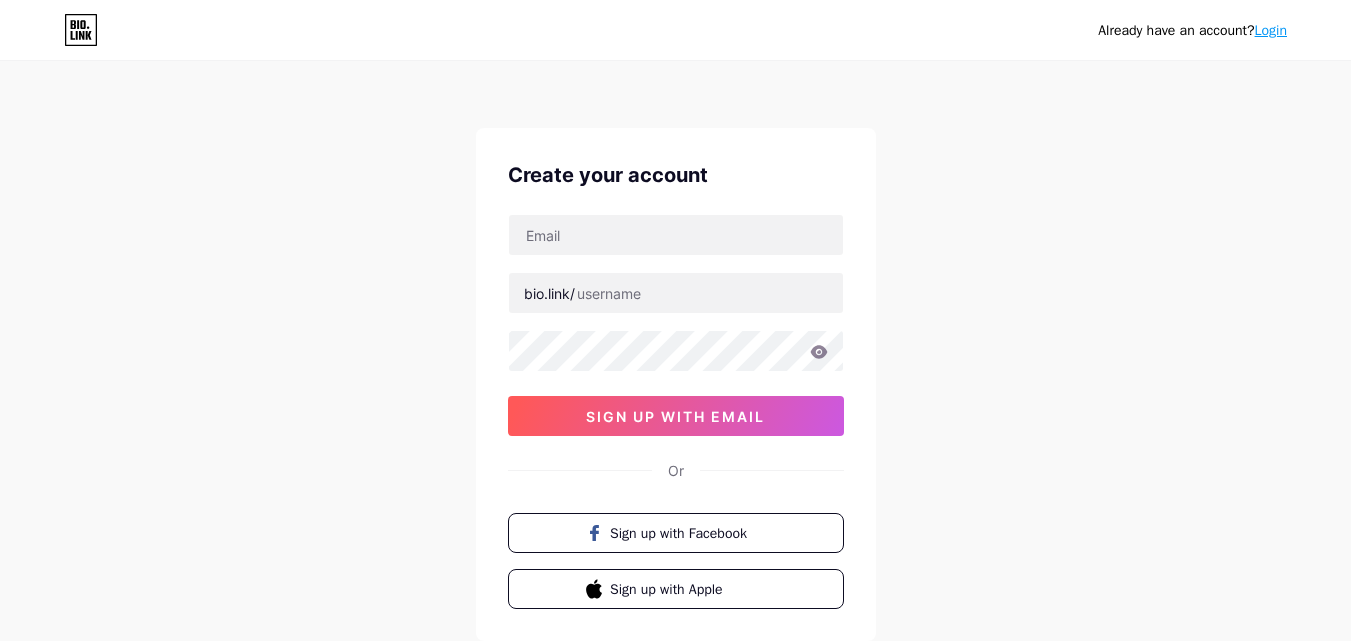 scroll, scrollTop: 0, scrollLeft: 0, axis: both 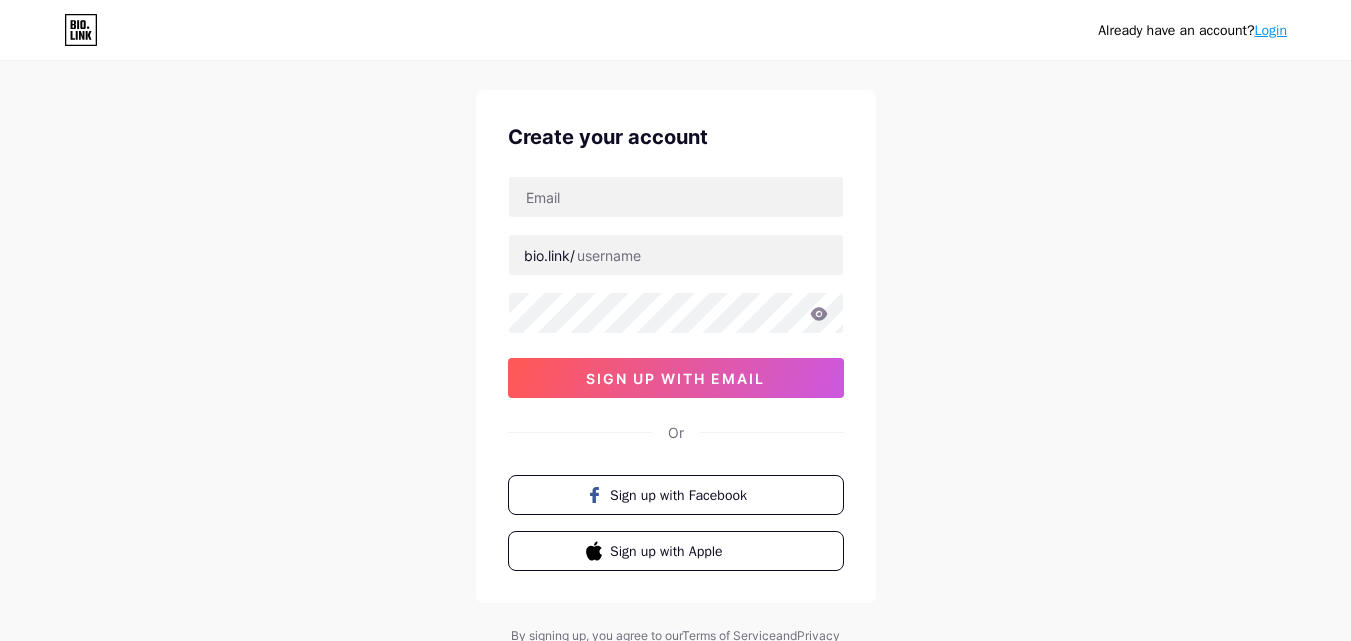 click on "Already have an account?  Login   Create your account         bio.link/                       sign up with email         Or       Sign up with Facebook
Sign up with Apple
By signing up, you agree to our  Terms of Service  and  Privacy Policy ." at bounding box center (675, 344) 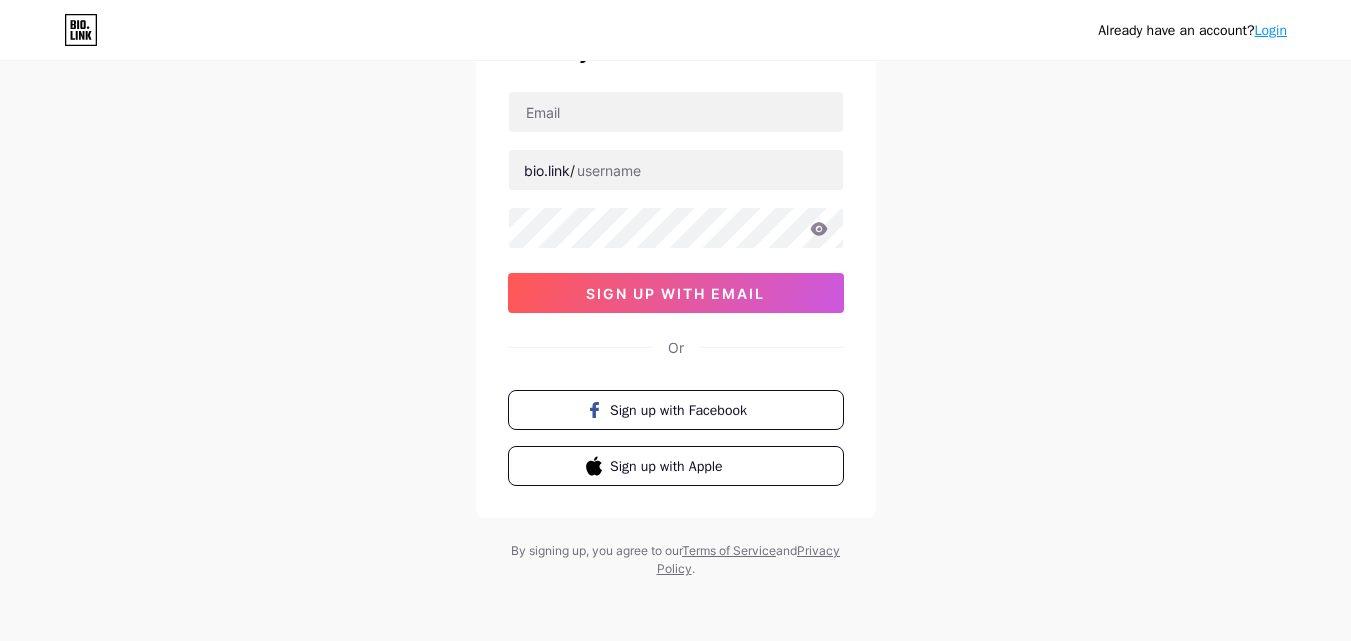 scroll, scrollTop: 124, scrollLeft: 0, axis: vertical 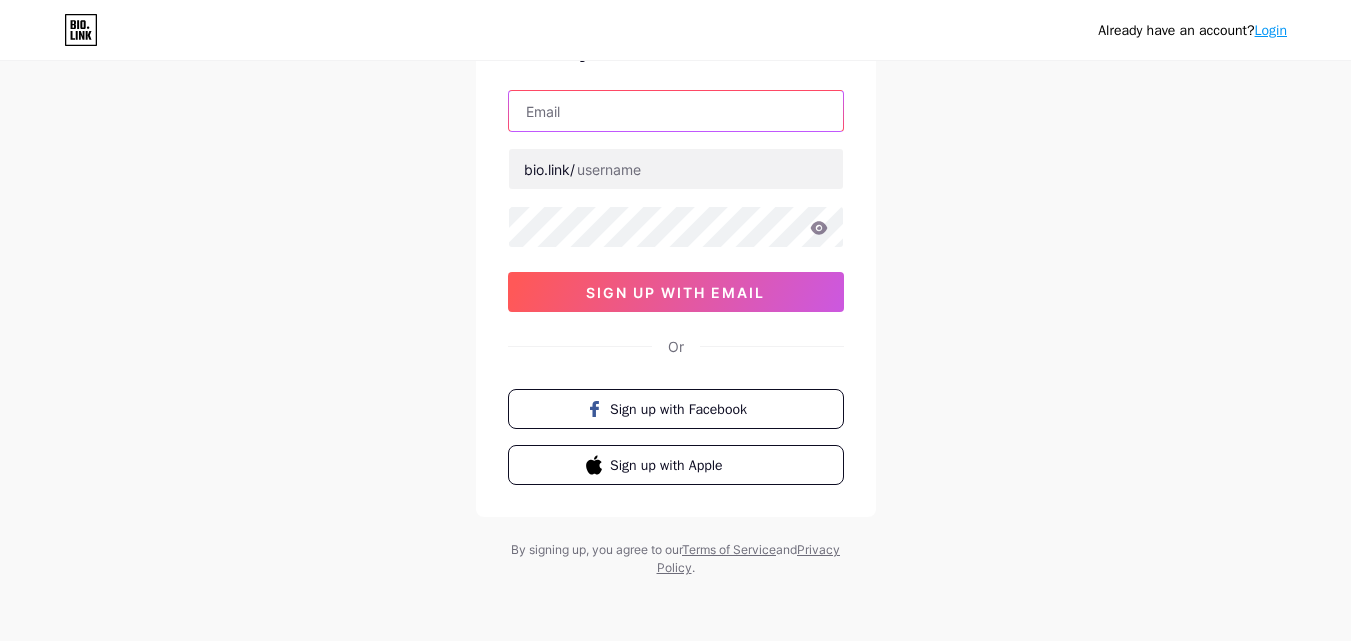 click at bounding box center (676, 111) 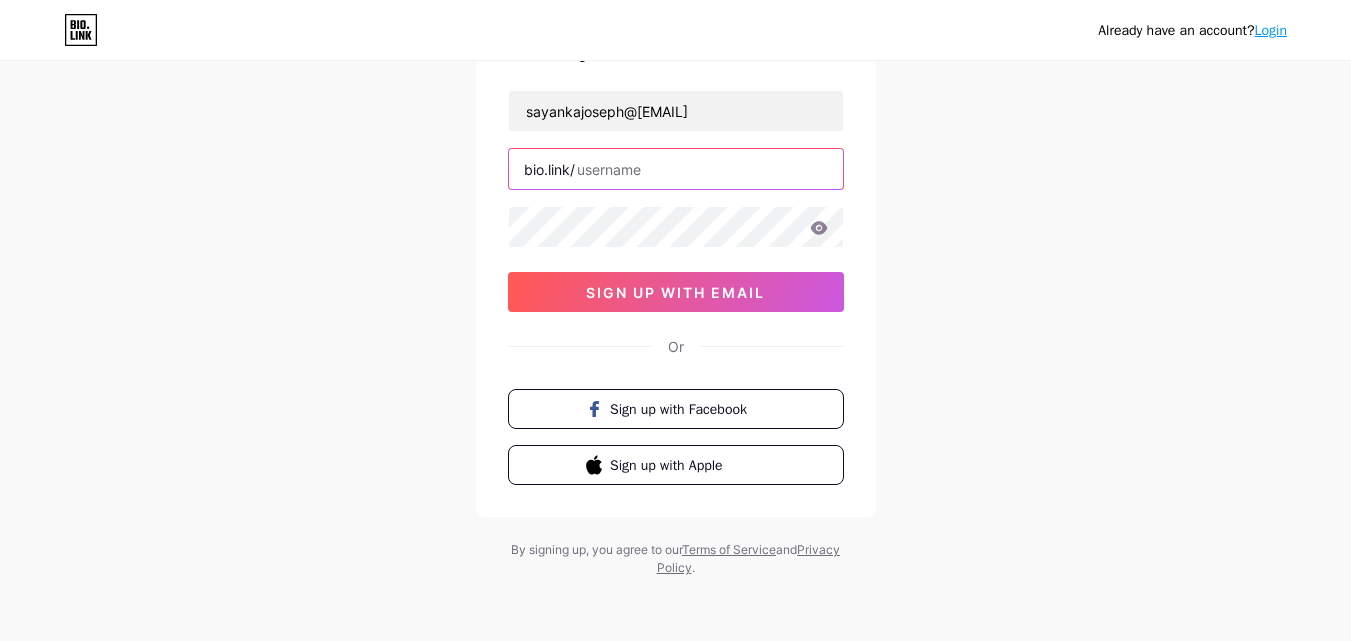 click at bounding box center (676, 169) 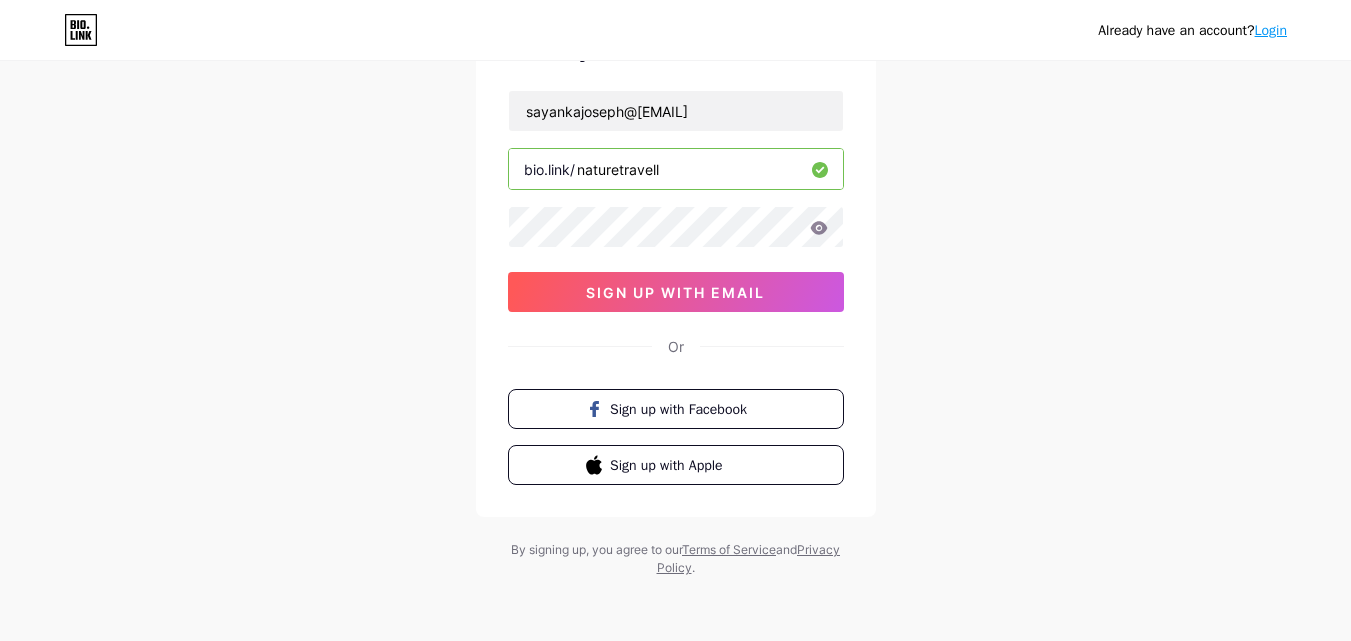 type on "naturetravell" 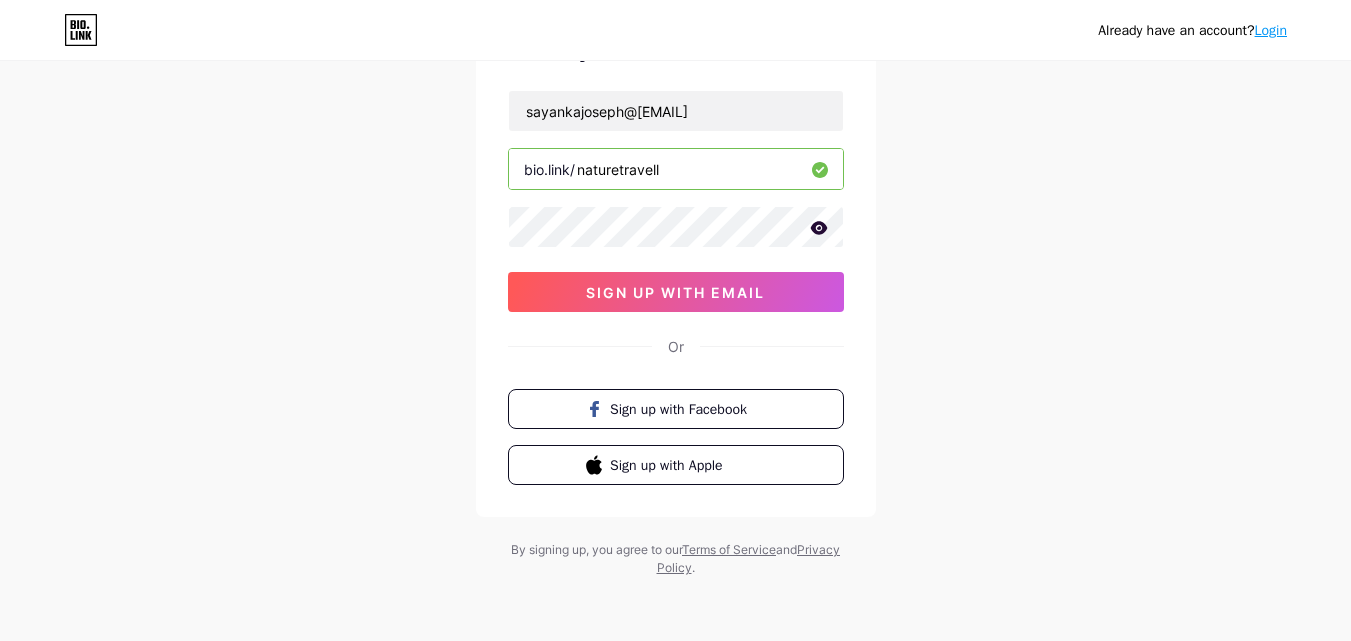 click 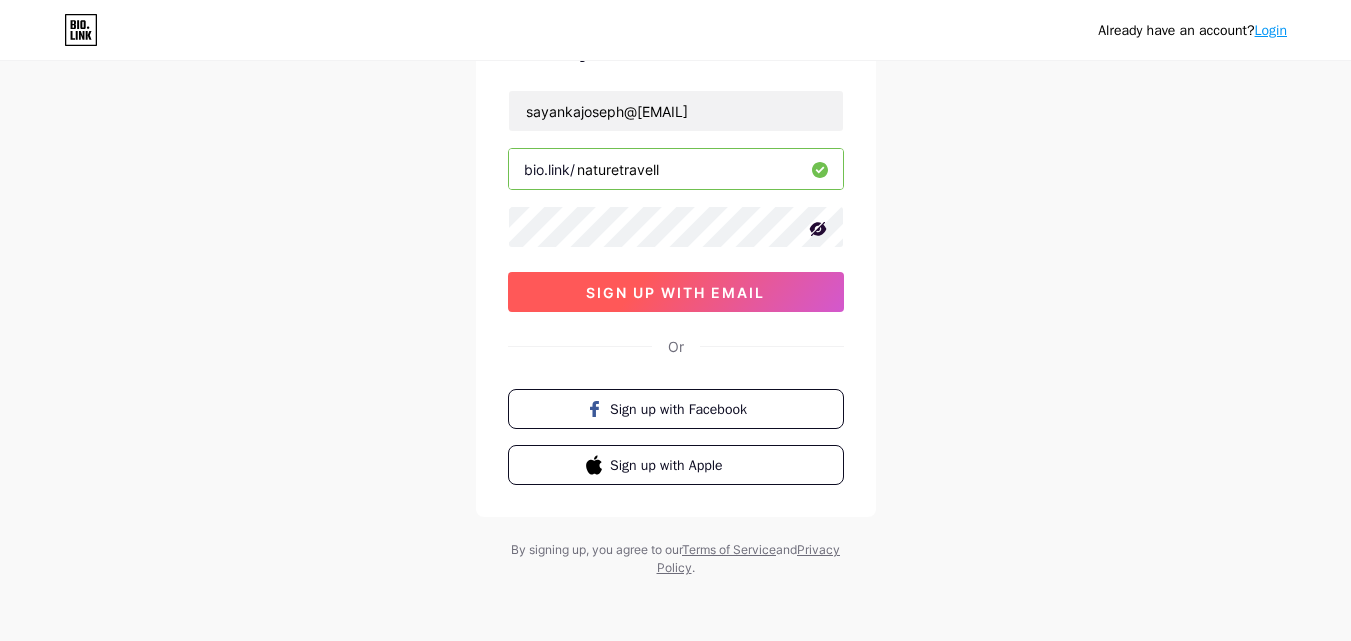 click on "sign up with email" at bounding box center (675, 292) 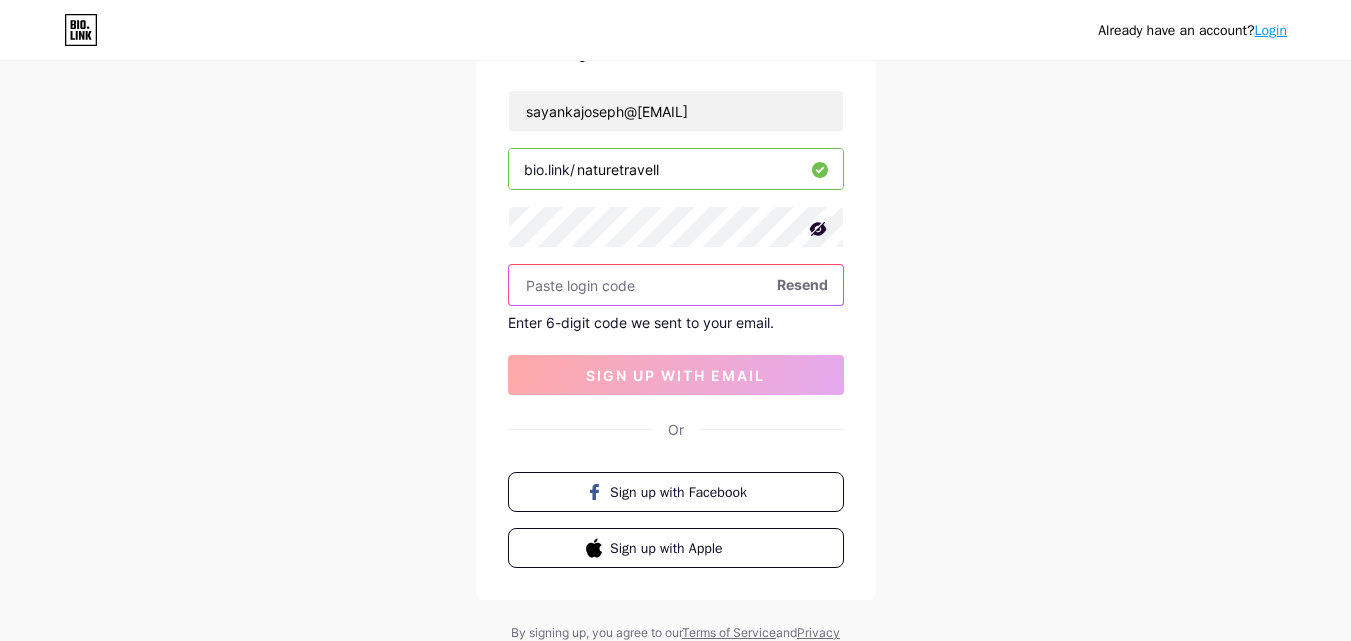 paste on "363134" 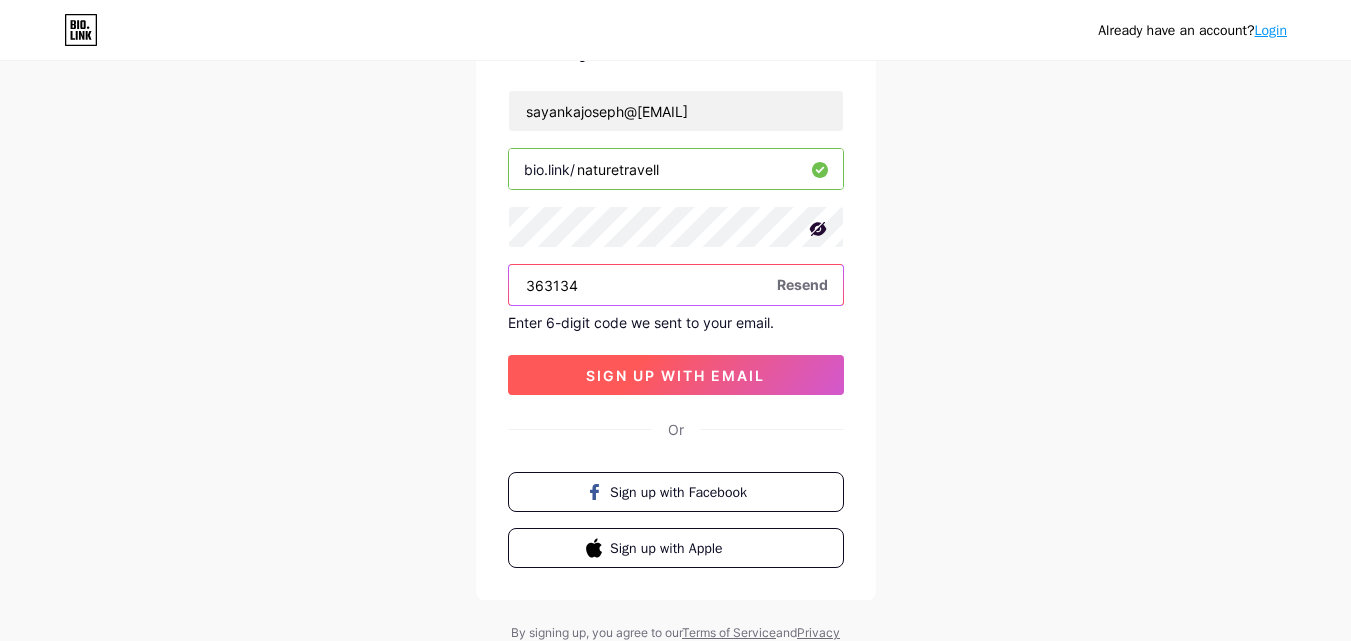 type on "363134" 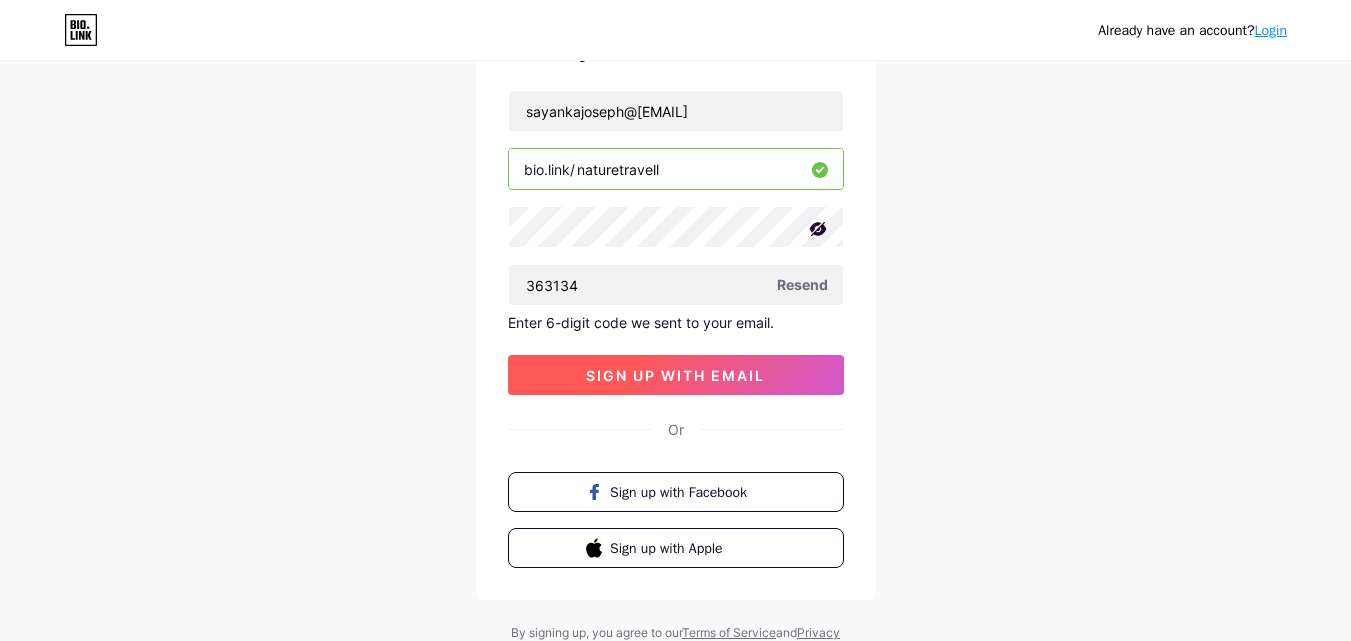 click on "sign up with email" at bounding box center [675, 375] 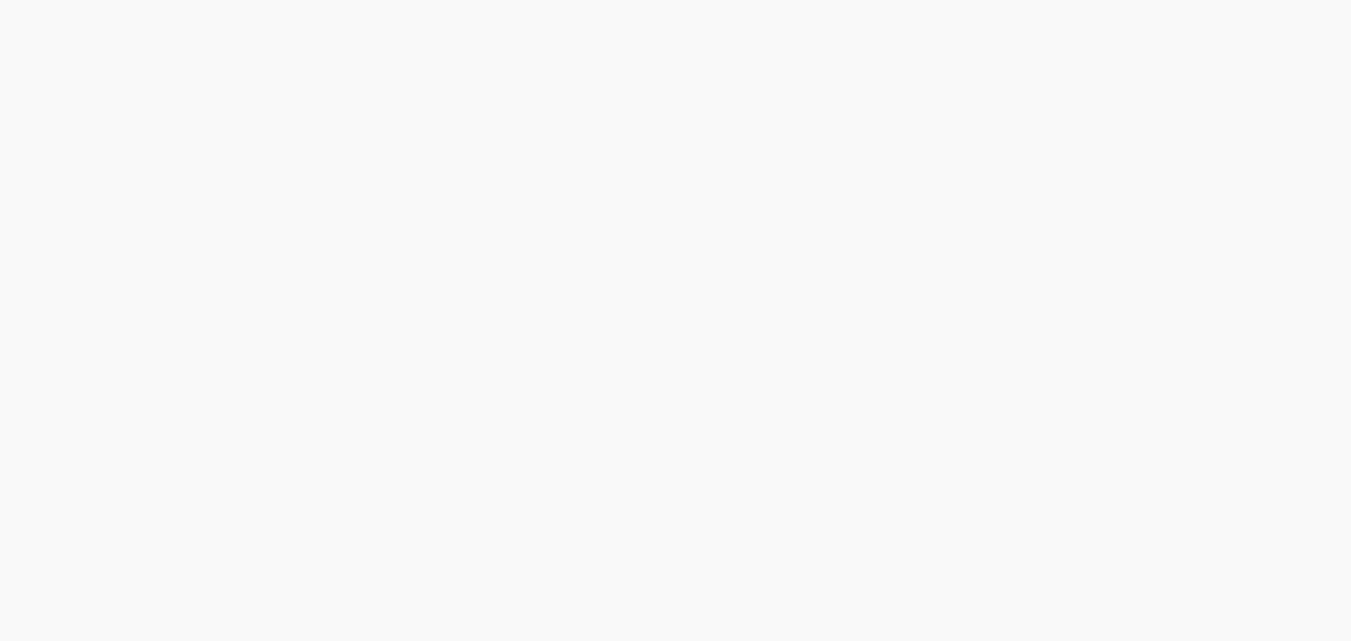 scroll, scrollTop: 0, scrollLeft: 0, axis: both 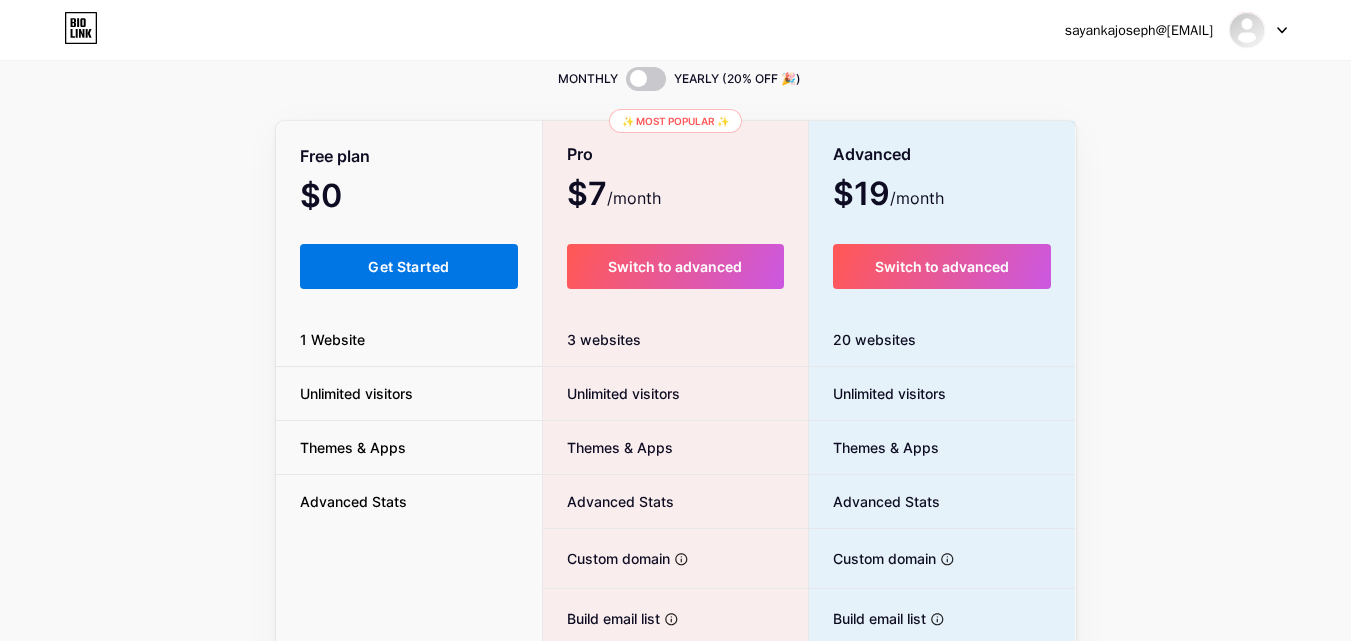 click on "Get Started" at bounding box center [408, 266] 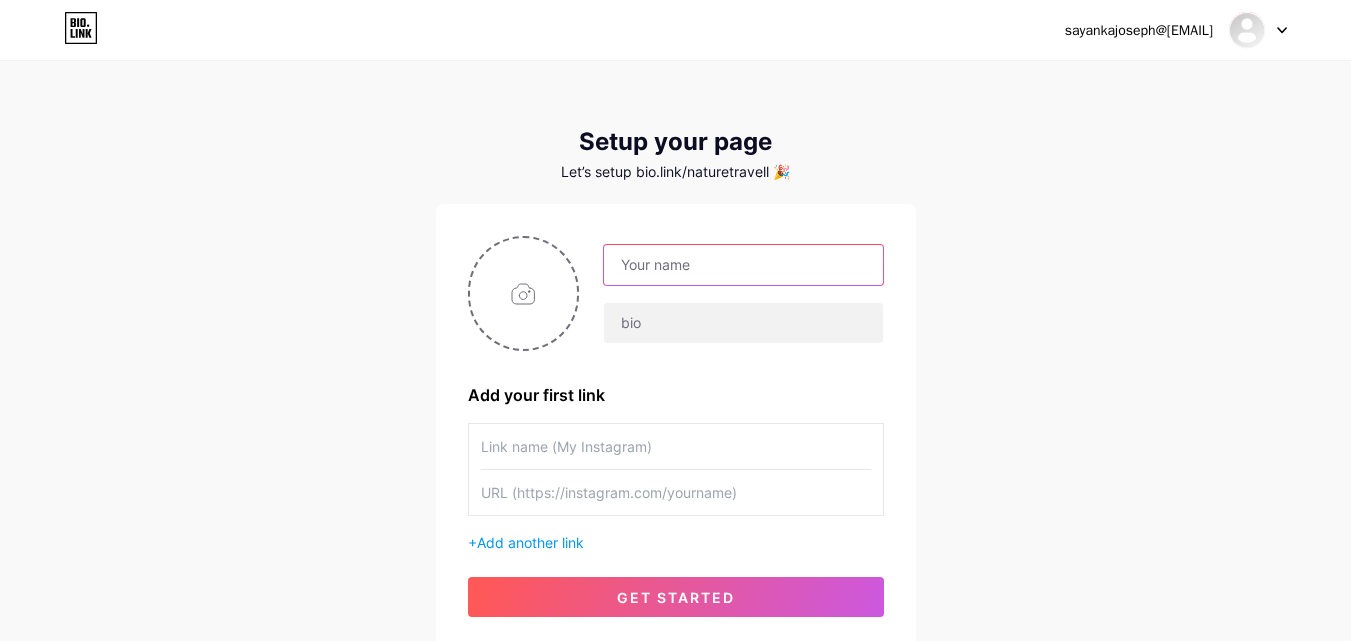 click at bounding box center [743, 265] 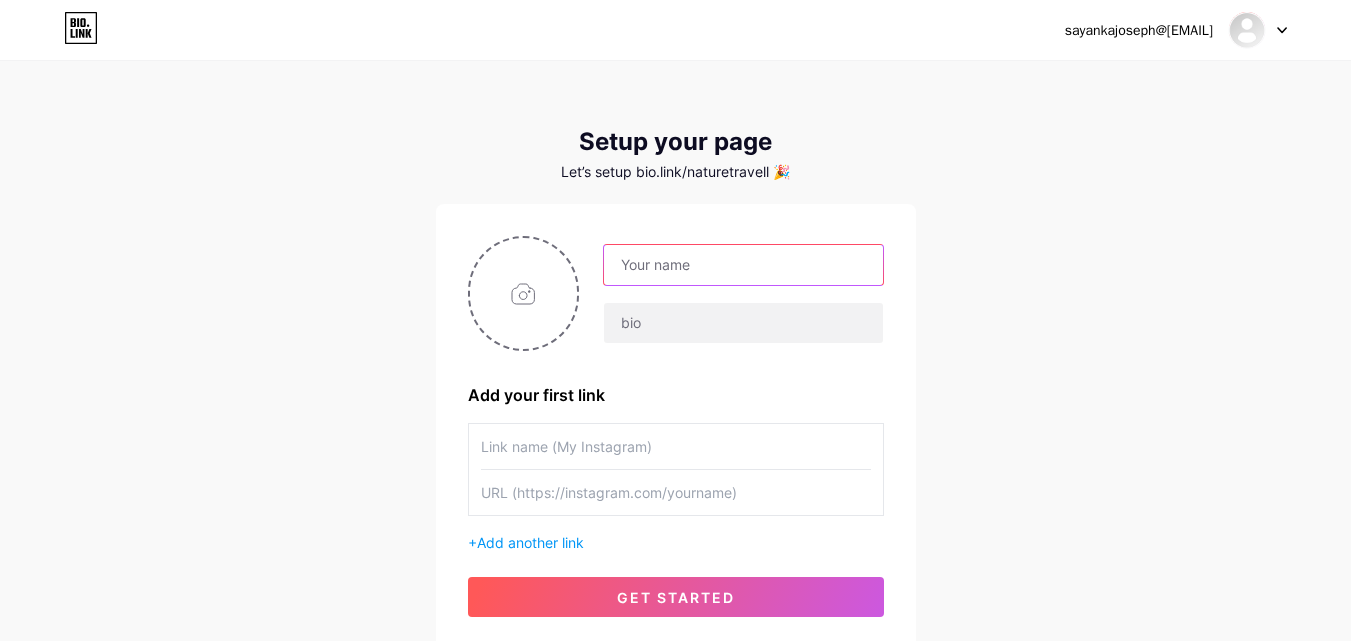 type on "n" 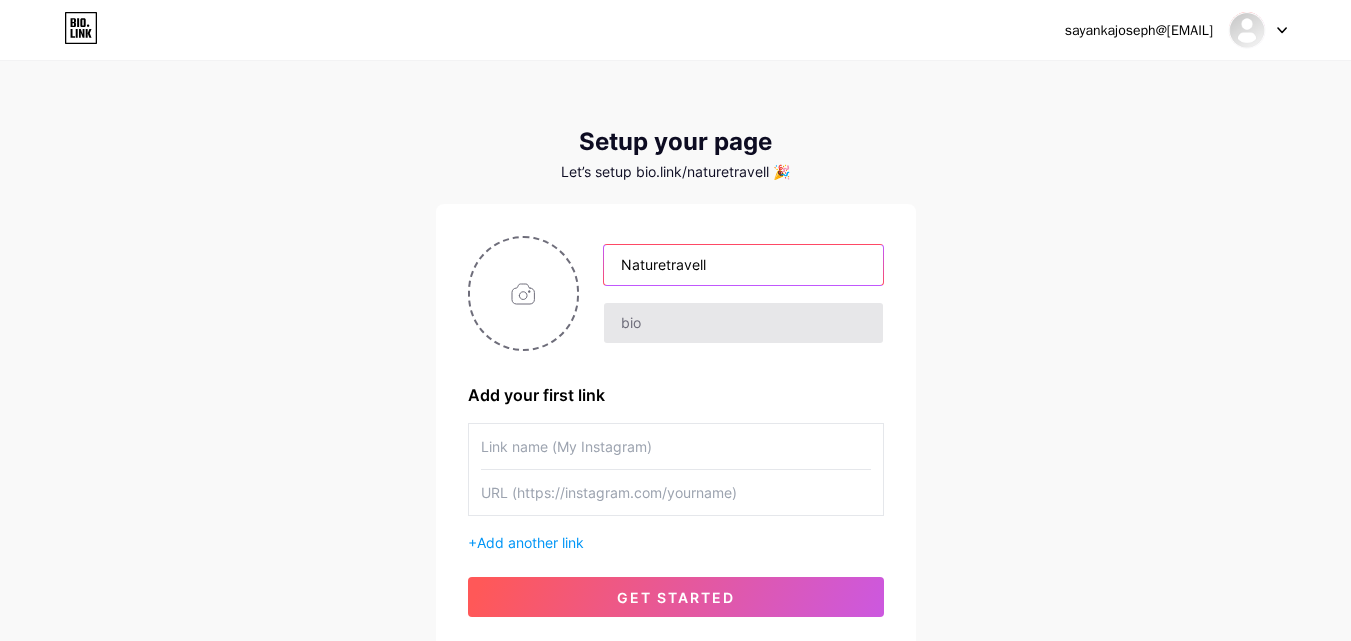 type on "Naturetravell" 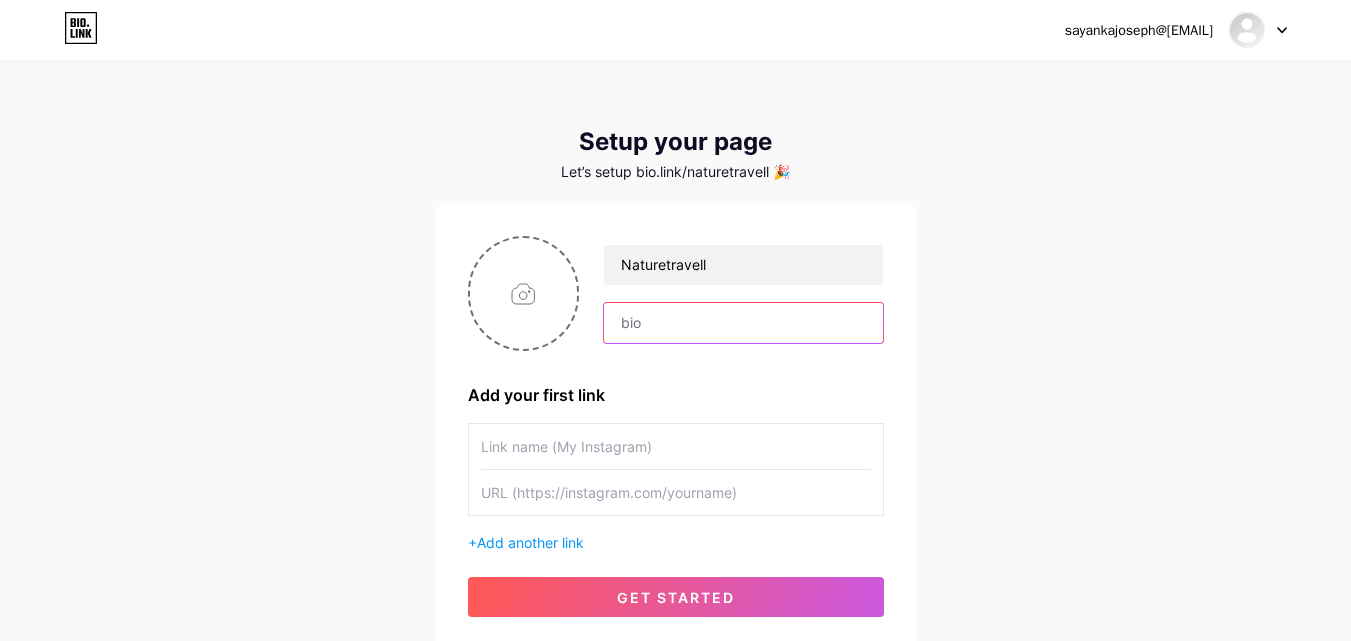 click at bounding box center [743, 323] 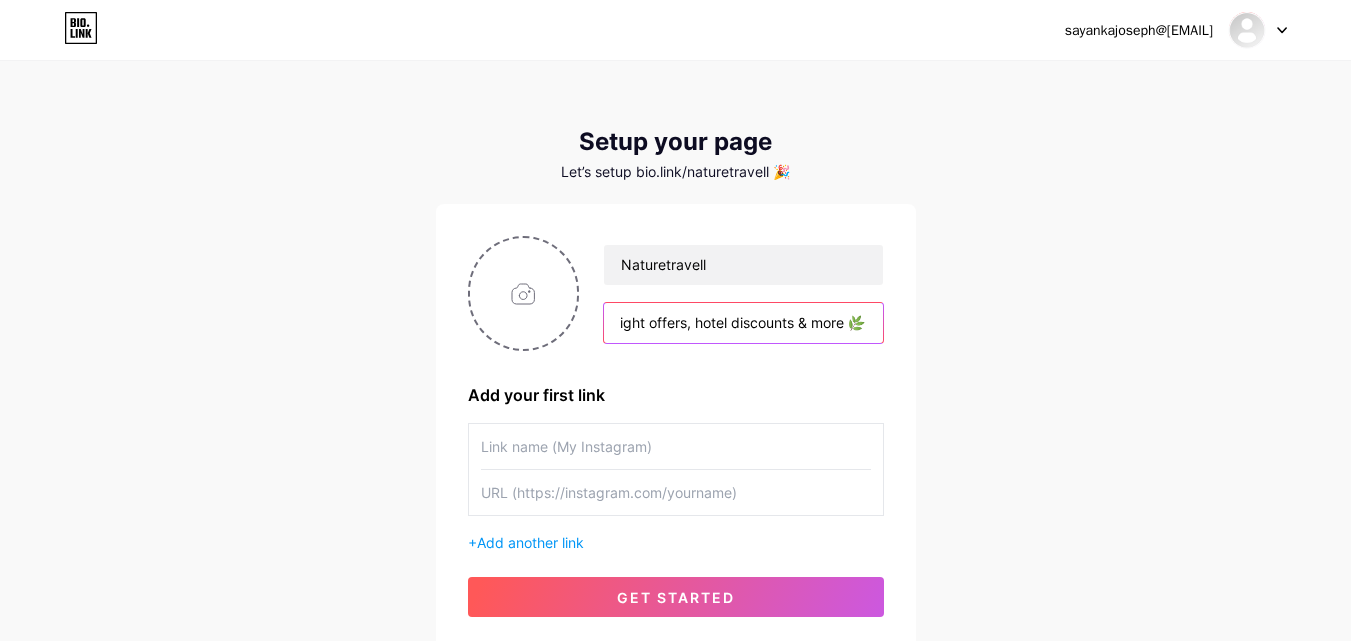 scroll, scrollTop: 0, scrollLeft: 688, axis: horizontal 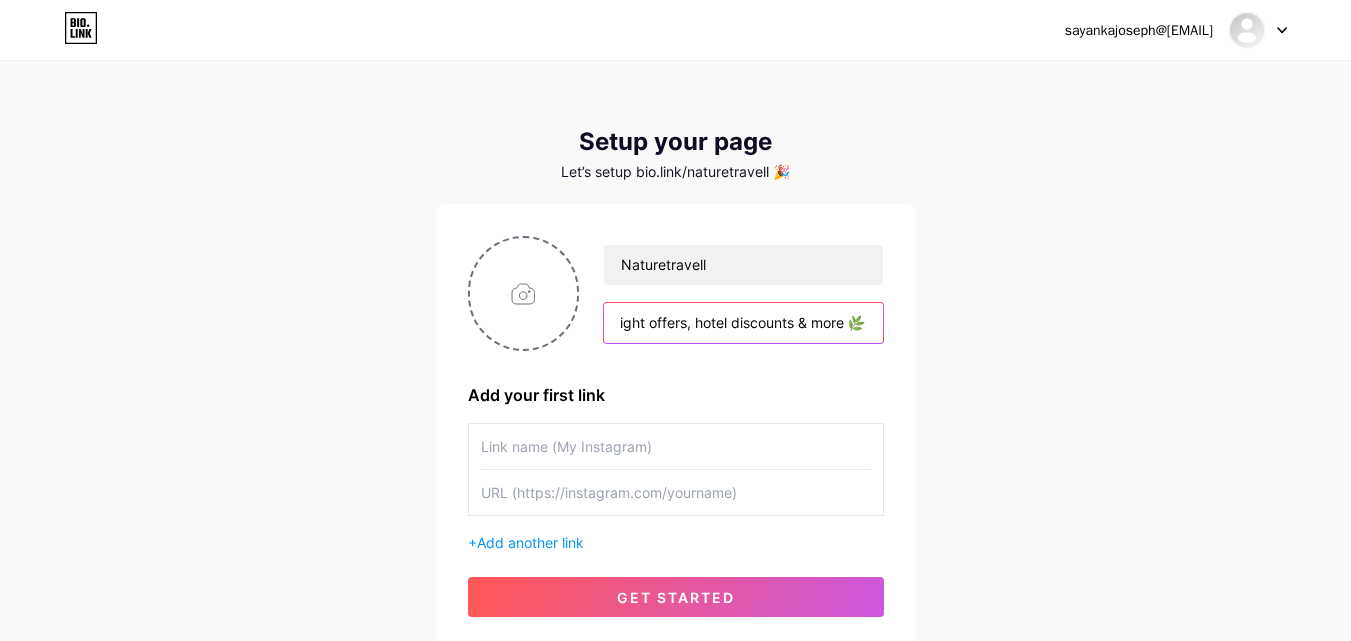 click on "Discover the best of nature, travel, and hidden gems in Kenya & beyond 🌍✈️"  "Curated travel deals, flight offers, hotel discounts & more 🌿" at bounding box center [743, 323] 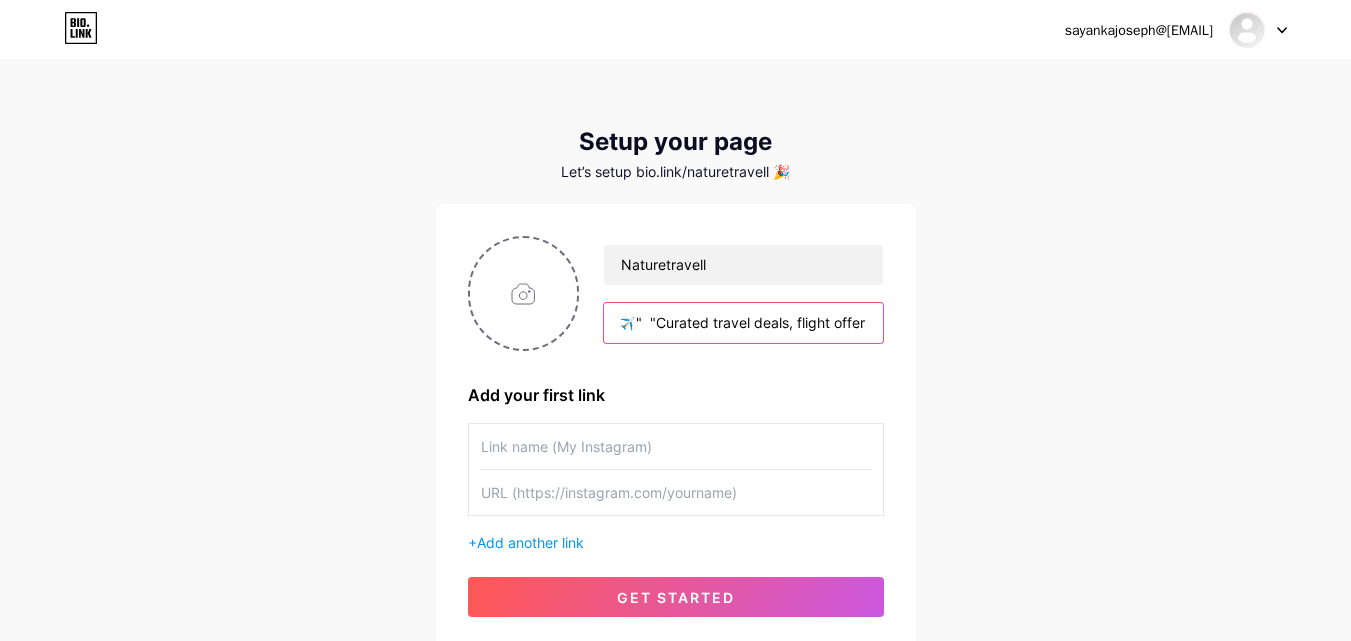 scroll, scrollTop: 0, scrollLeft: 472, axis: horizontal 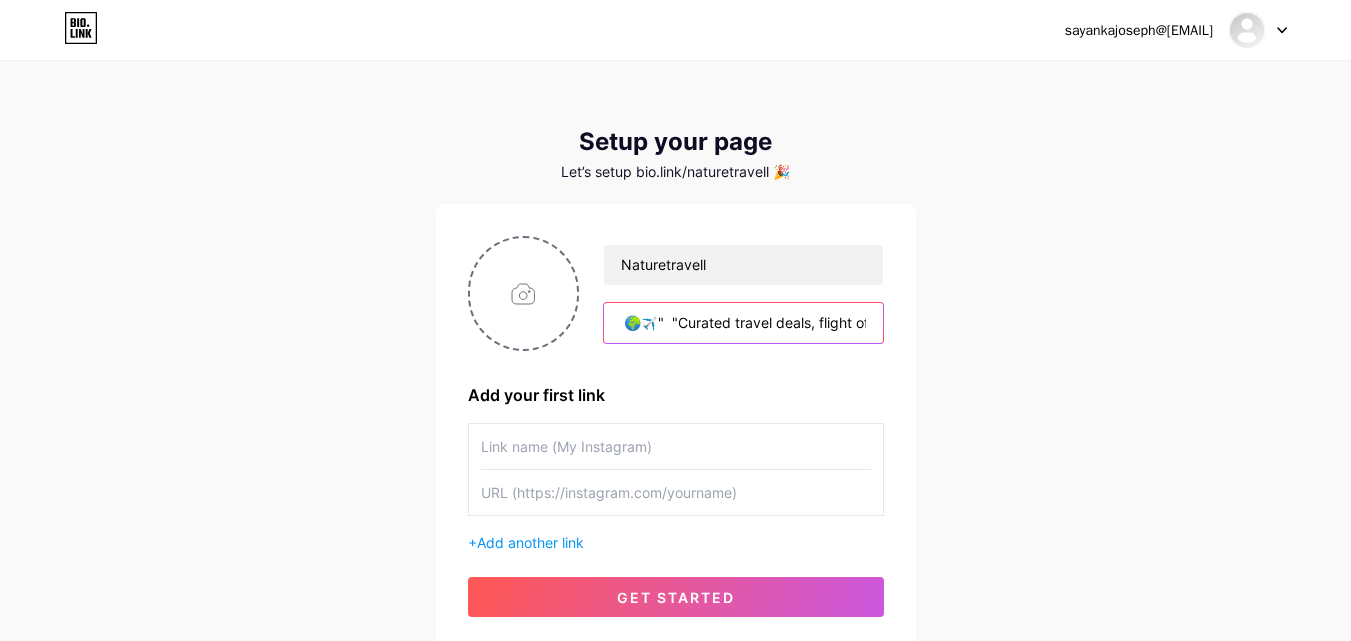 click on "Discover the best of nature, travel, and hidden gems in Kenya & beyond 🌍✈️"  "Curated travel deals, flight offers, hotel discounts & more 🌿" at bounding box center (743, 323) 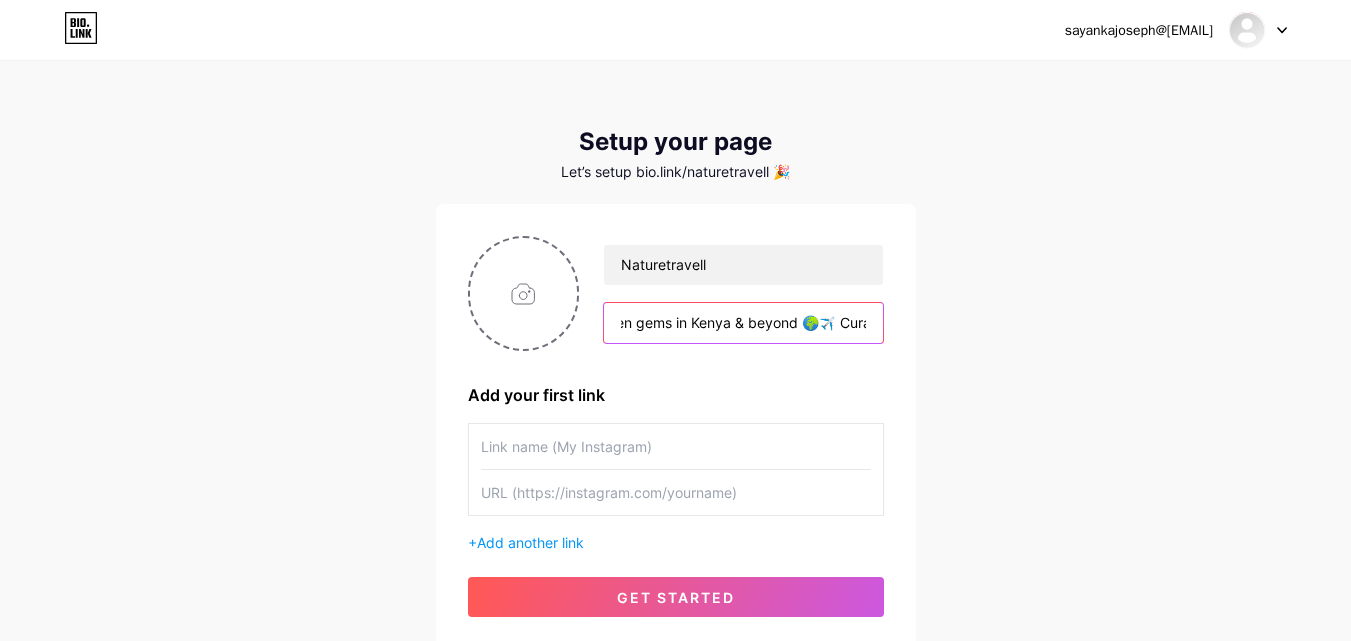 scroll, scrollTop: 0, scrollLeft: 299, axis: horizontal 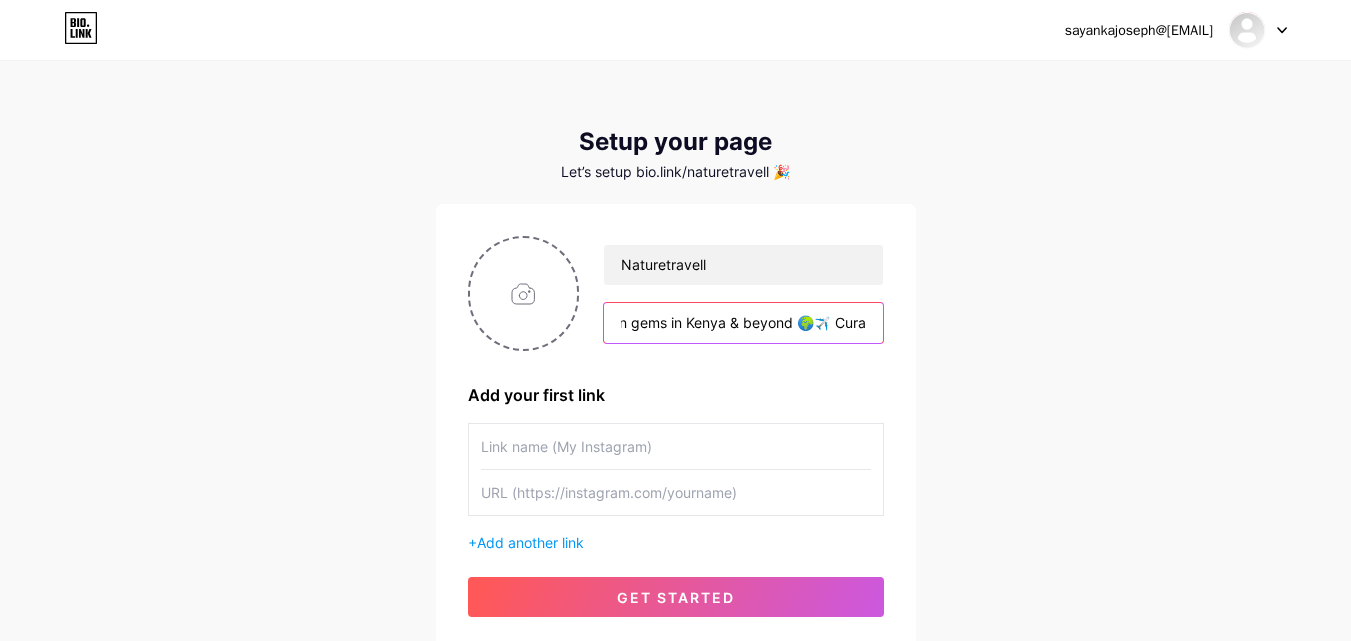 type on "Discover the best of nature, travel, and hidden gems in Kenya & beyond 🌍✈️ Curated travel deals, flight offers, hotel discounts & more 🌿" 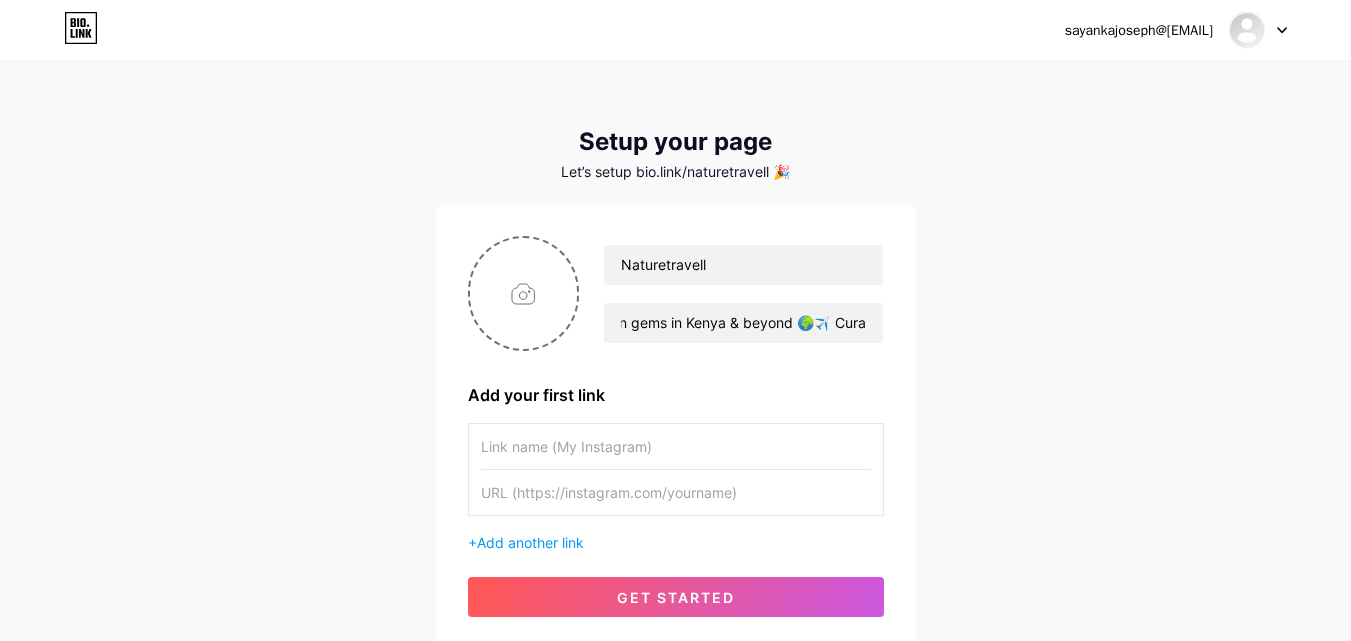 scroll, scrollTop: 0, scrollLeft: 0, axis: both 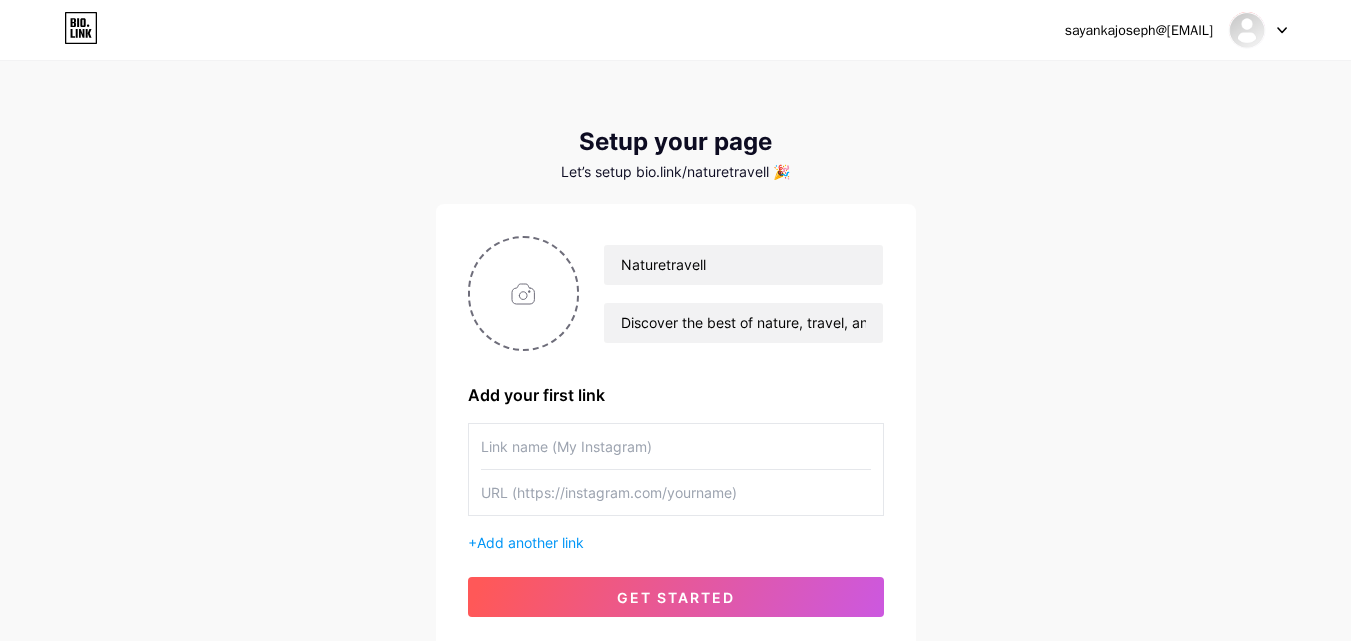 click at bounding box center [676, 446] 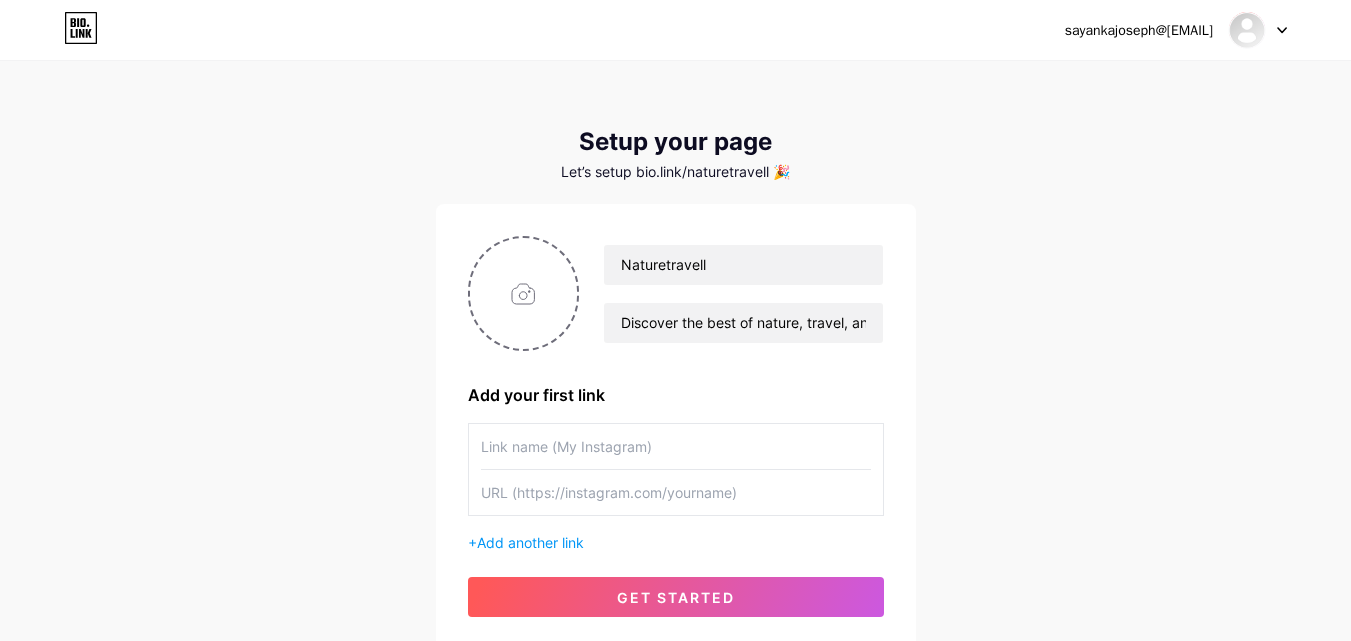paste on "https://sites.google.com/view/naturetravell" 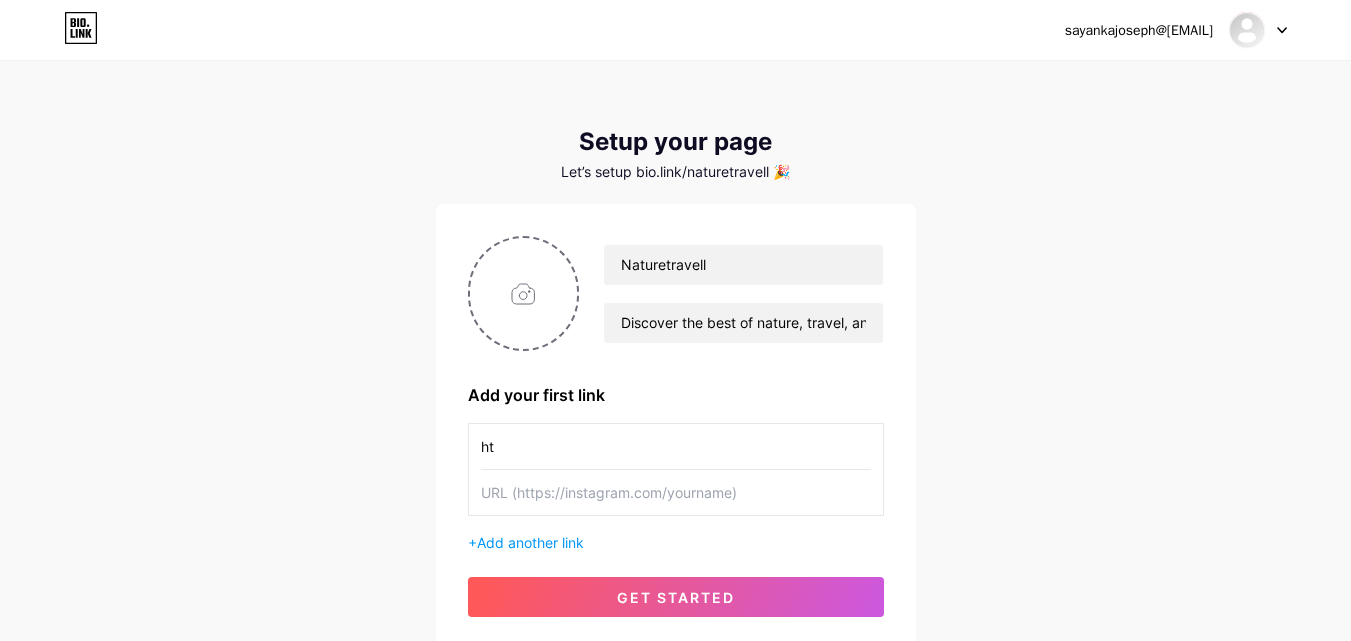 type on "h" 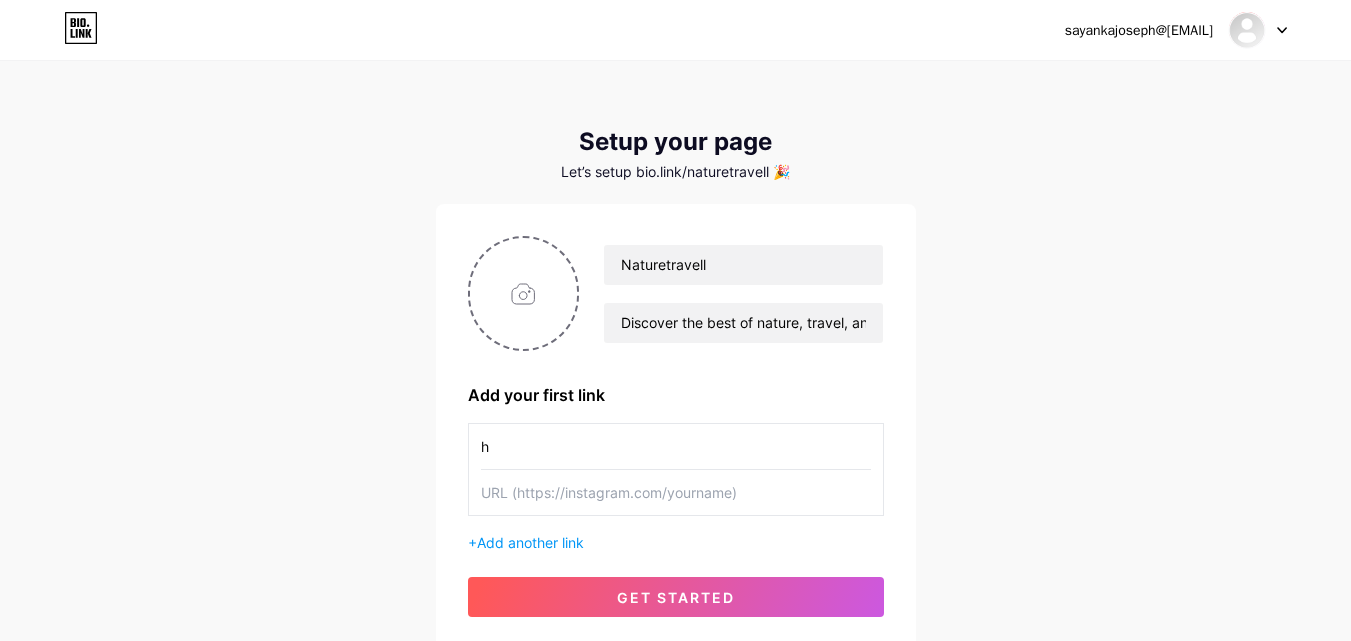 type 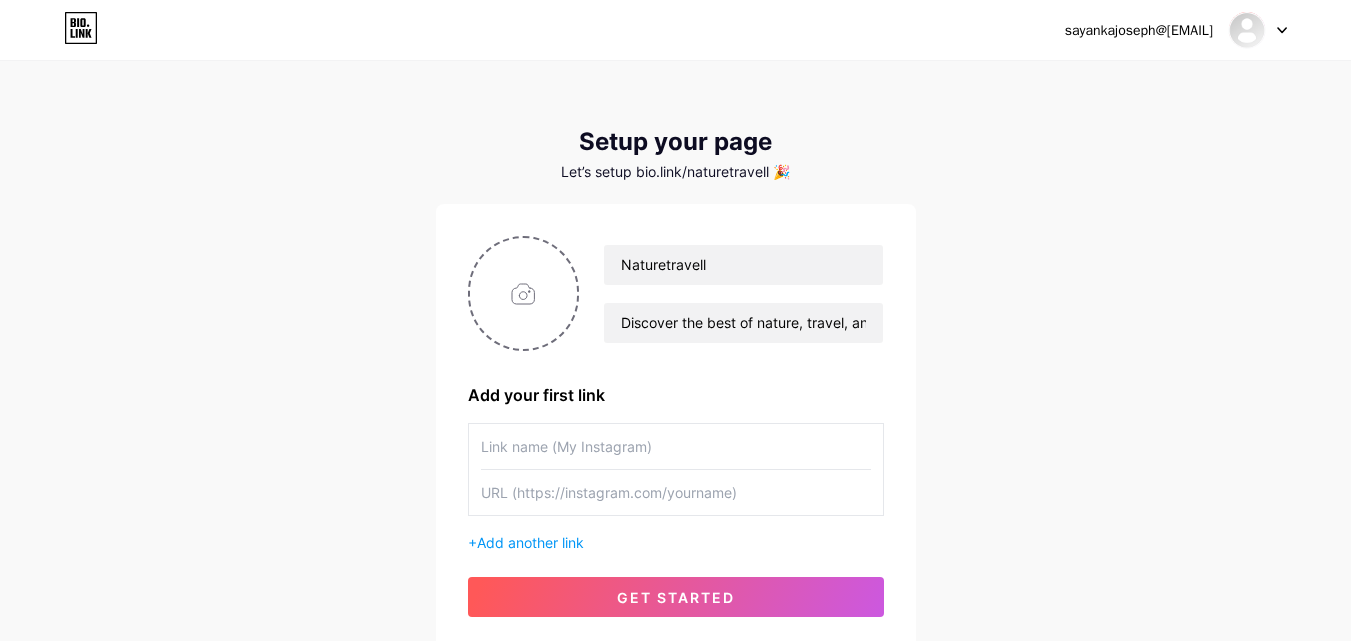 click at bounding box center (676, 492) 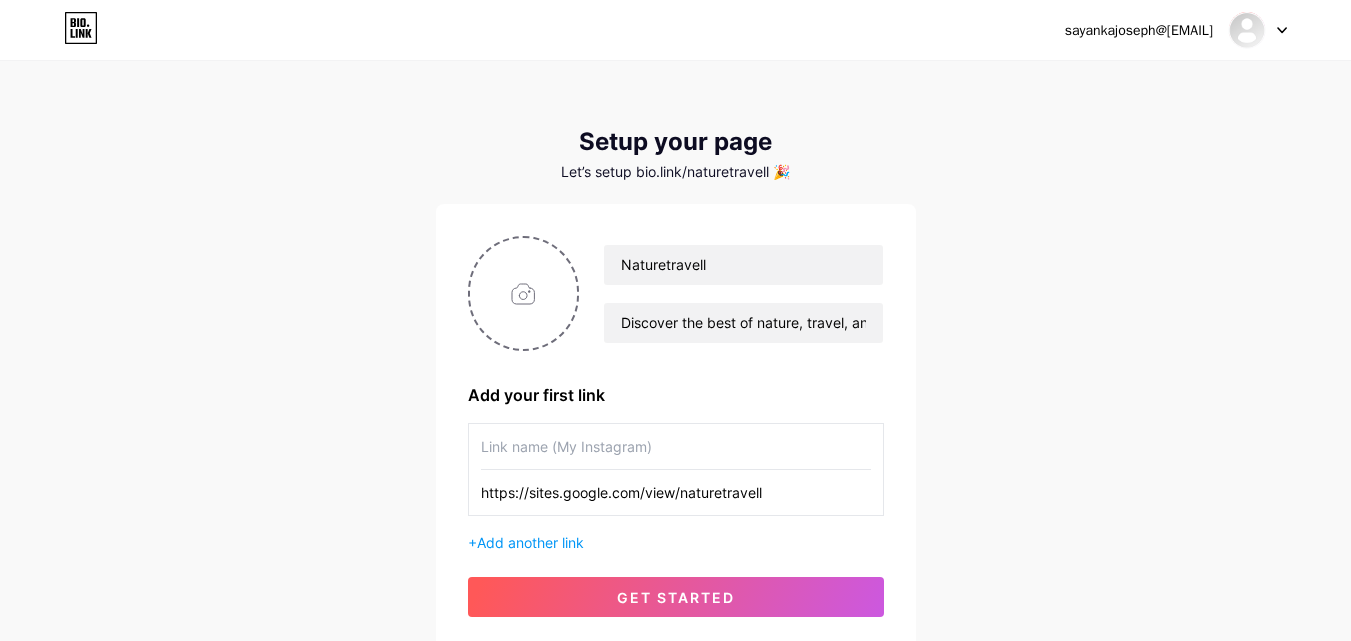 type on "https://sites.google.com/view/naturetravell" 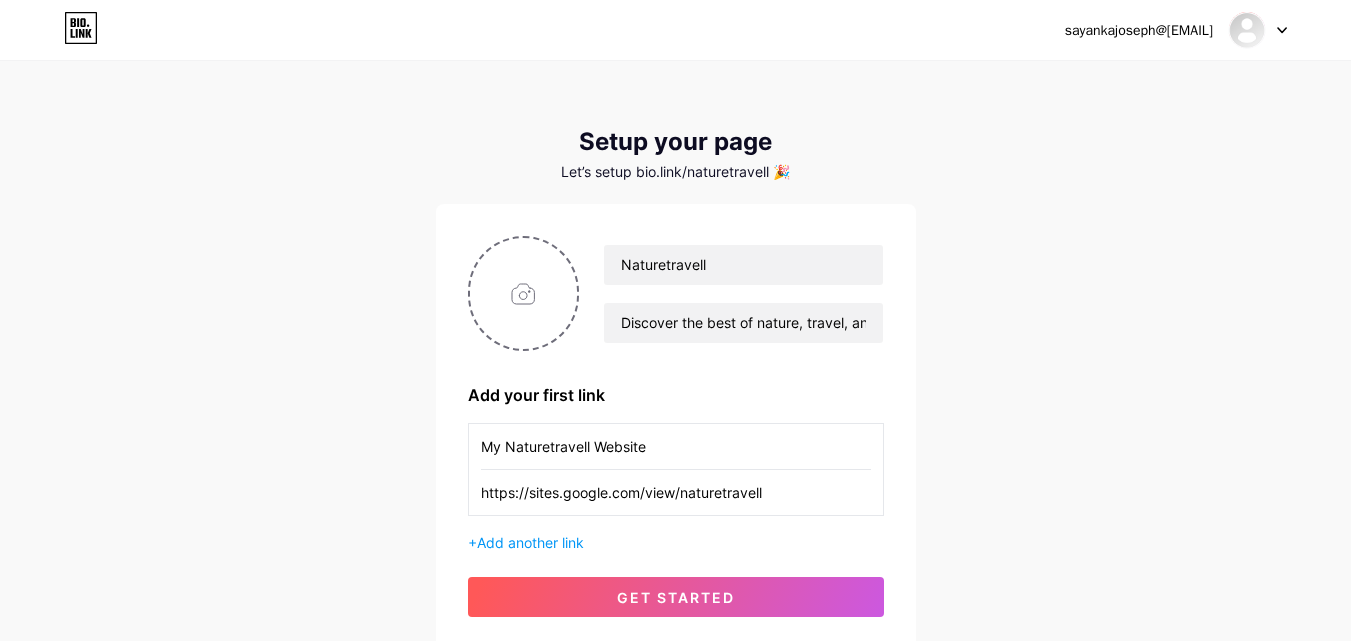 type on "My Naturetravell Website" 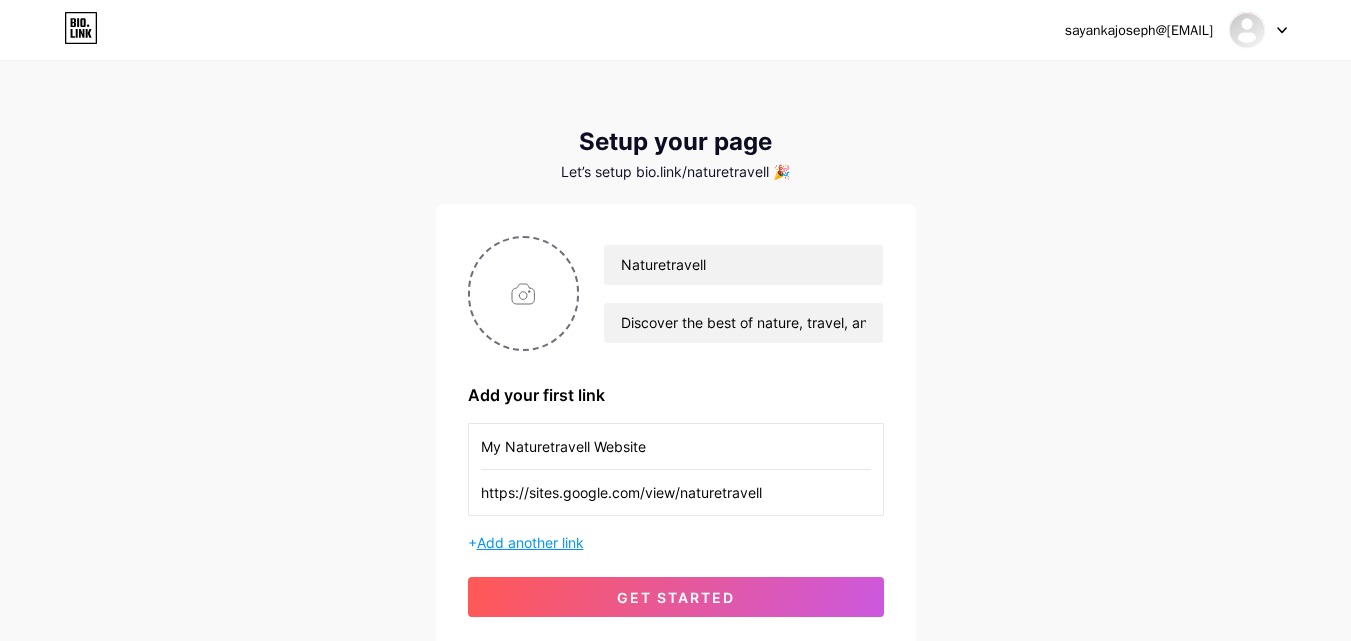 click on "Add another link" at bounding box center [530, 542] 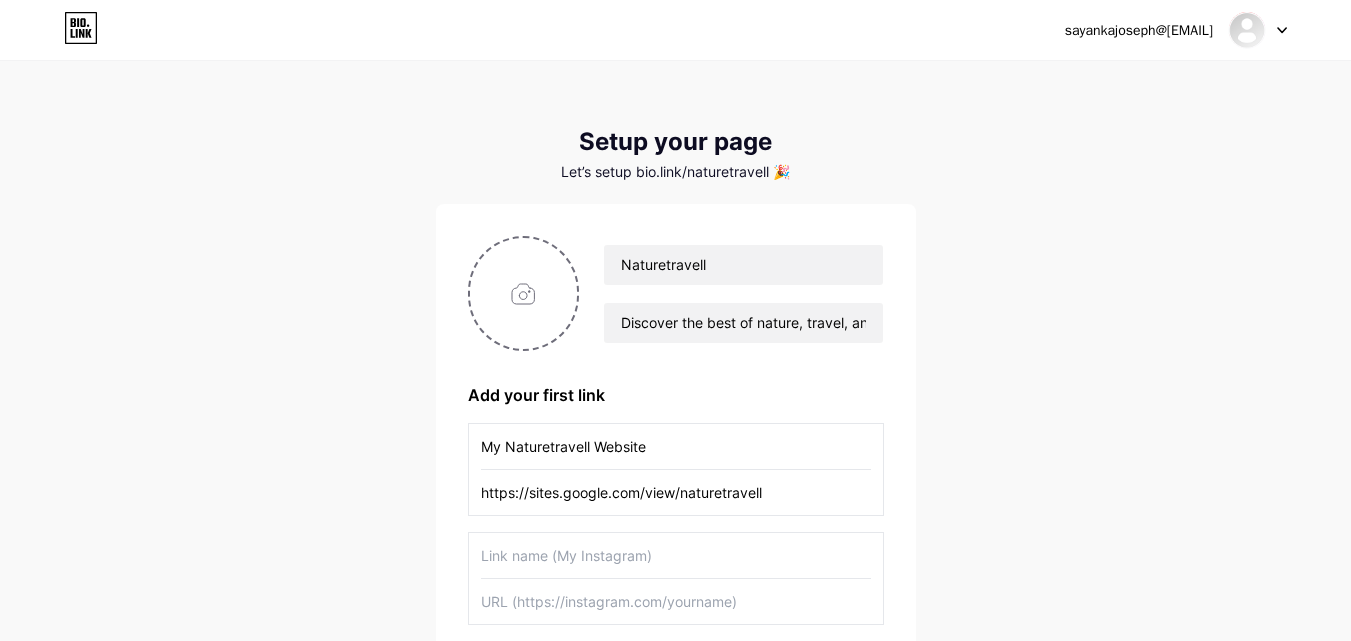 click at bounding box center (676, 555) 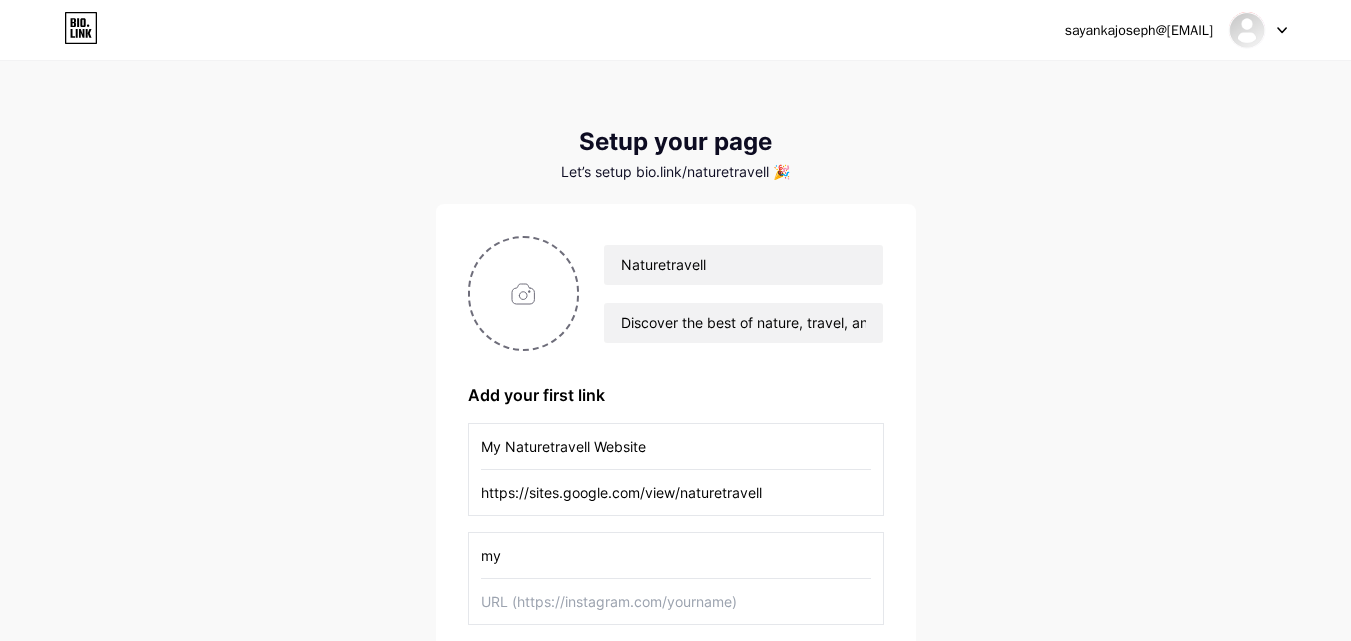 type on "m" 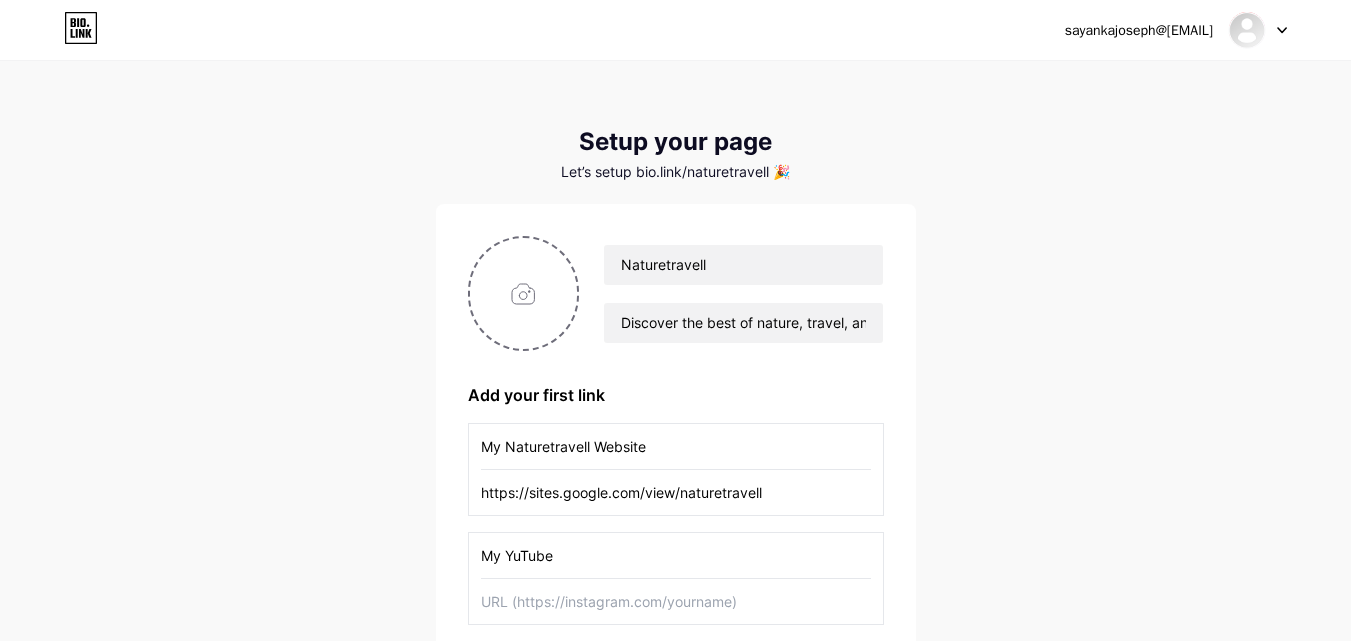 type on "My YuTube" 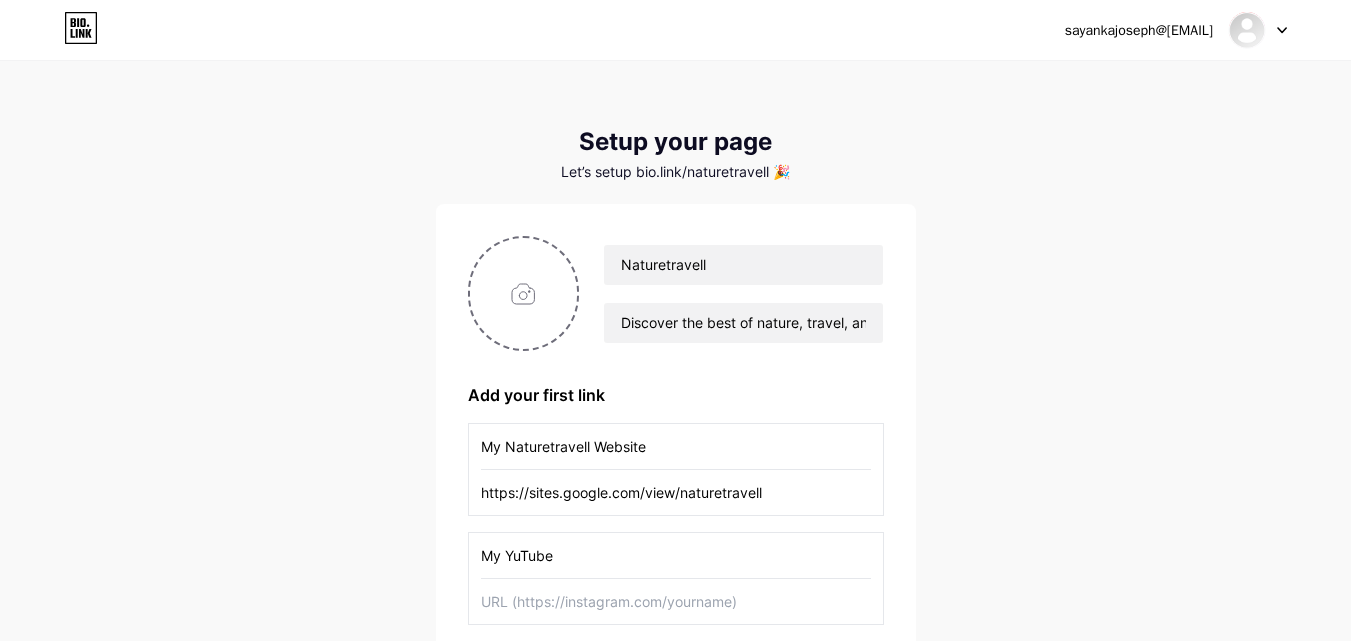 paste on "https://www.youtube.com/channel/UChoN5Lv1gYxYVDCTBGQJZAg?sub_confirmation=1" 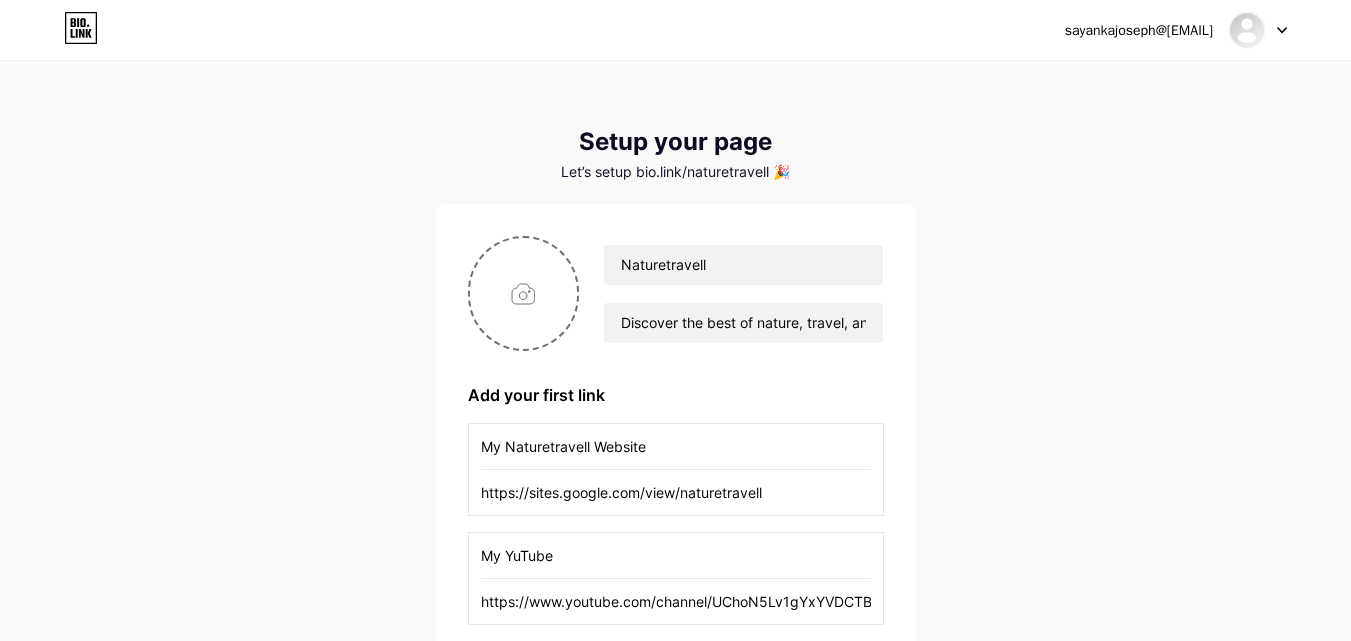 scroll, scrollTop: 0, scrollLeft: 195, axis: horizontal 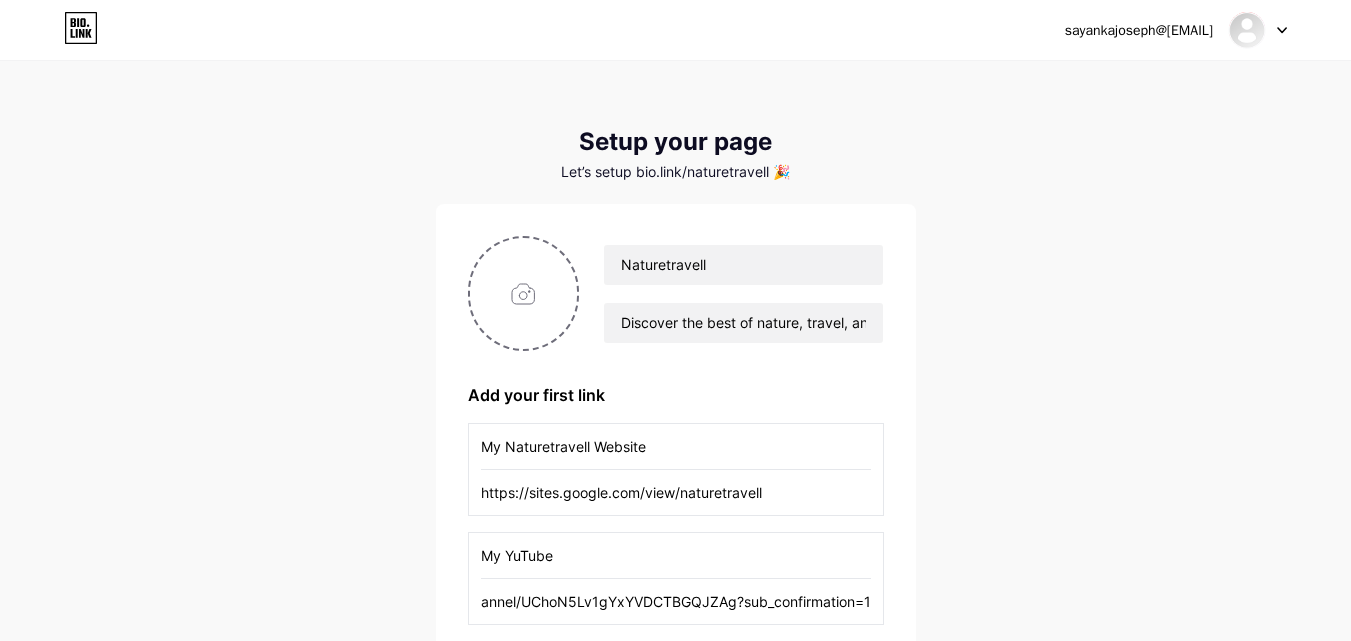 type on "https://www.youtube.com/channel/UChoN5Lv1gYxYVDCTBGQJZAg?sub_confirmation=1" 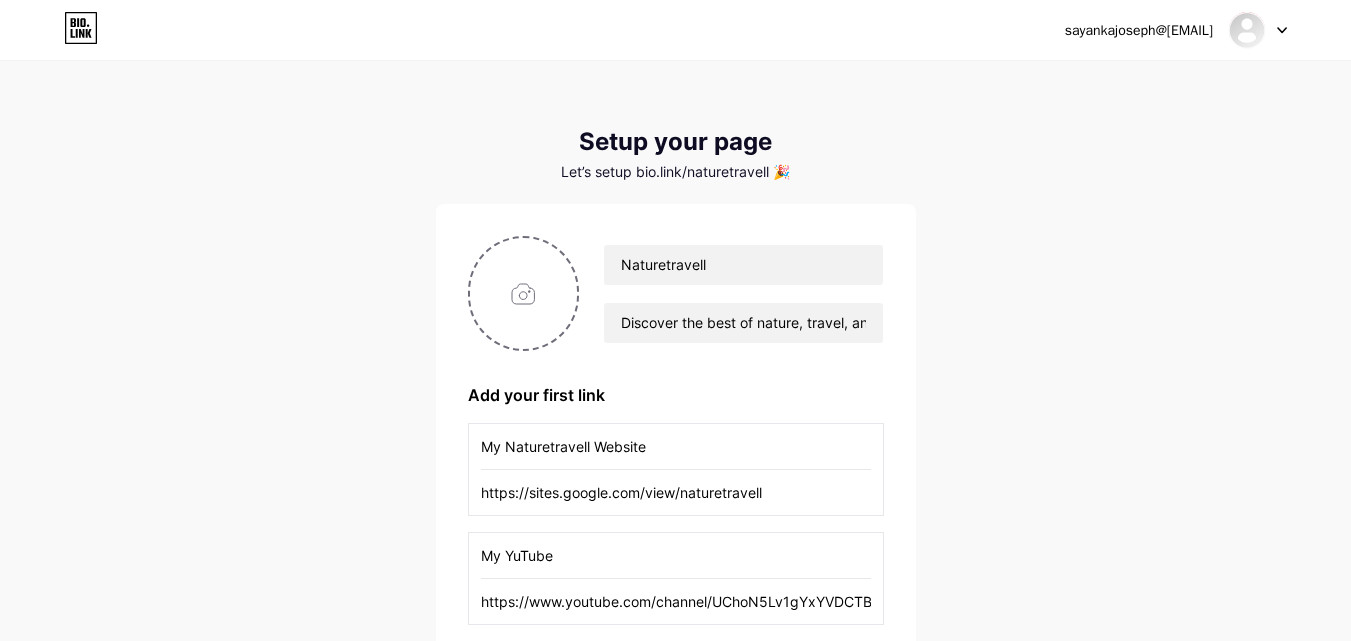 click on "sayankajoseph@[EMAIL] Dashboard Logout Setup your page Let’s setup bio.link/naturetravell 🎉 Naturetravell Discover the best of nature, travel, and hidden gems in Kenya 🌍✈️ Curated travel deals, flight offers, hotel discounts & more 🌿 Add your first link My Naturetravell Website https://sites.google.com/view/naturetravell My YuTube https://www.youtube.com/channel/UChoN5Lv1gYxYVDCTBGQJZAg?sub_confirmation=1 + Add another link get started" at bounding box center (675, 411) 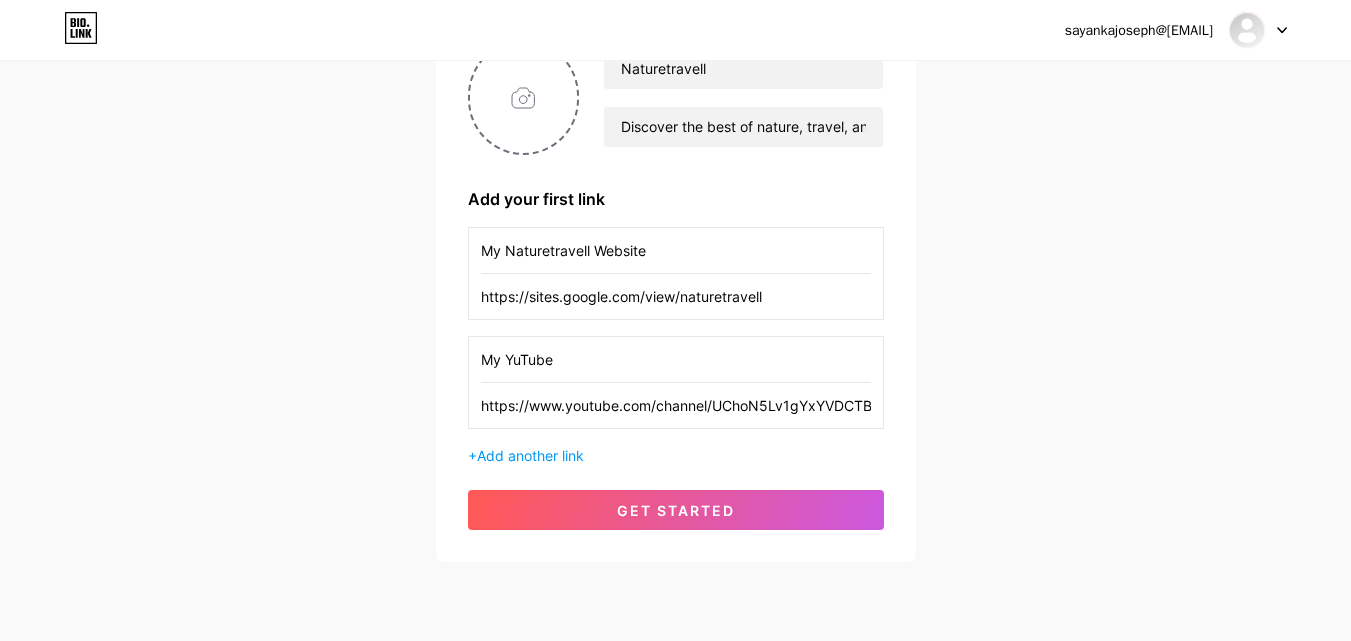 scroll, scrollTop: 200, scrollLeft: 0, axis: vertical 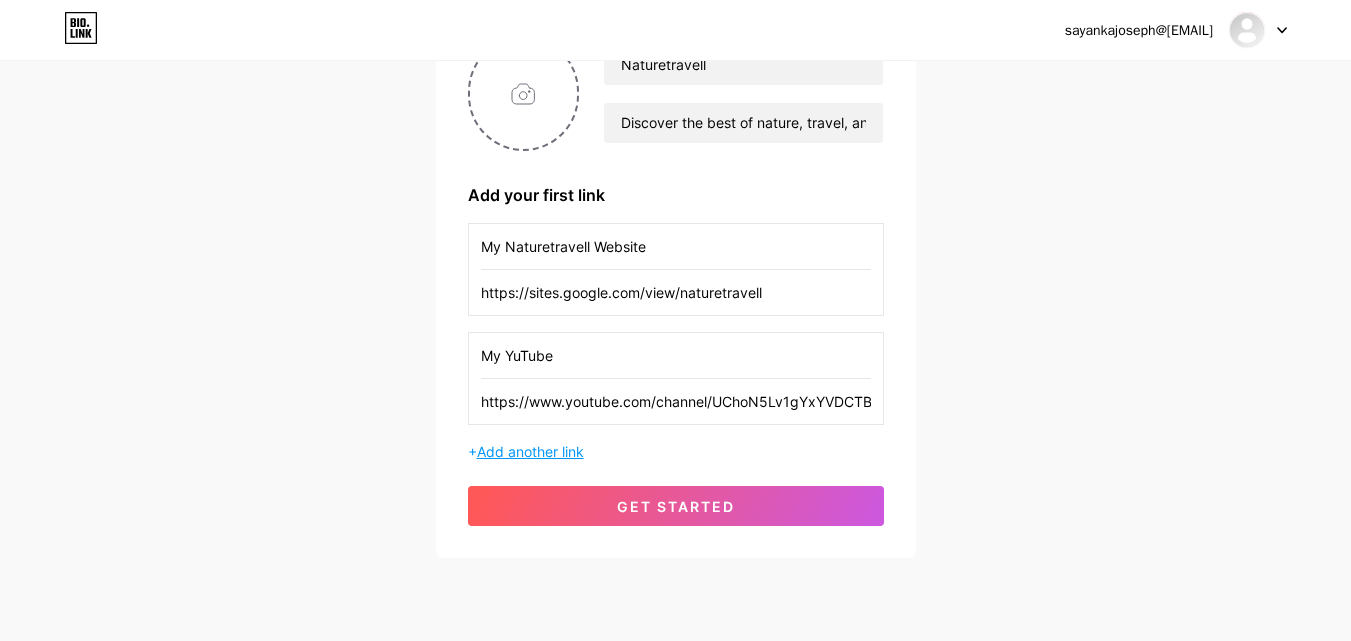 click on "Add another link" at bounding box center (530, 451) 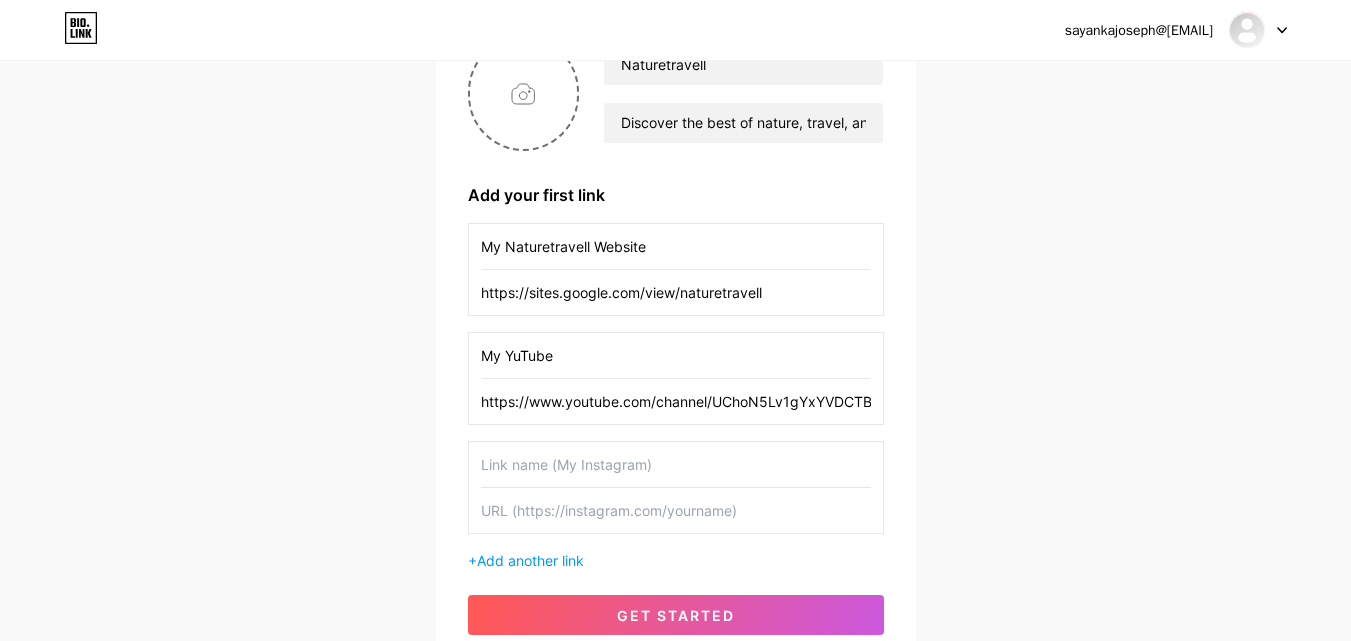 click at bounding box center [676, 464] 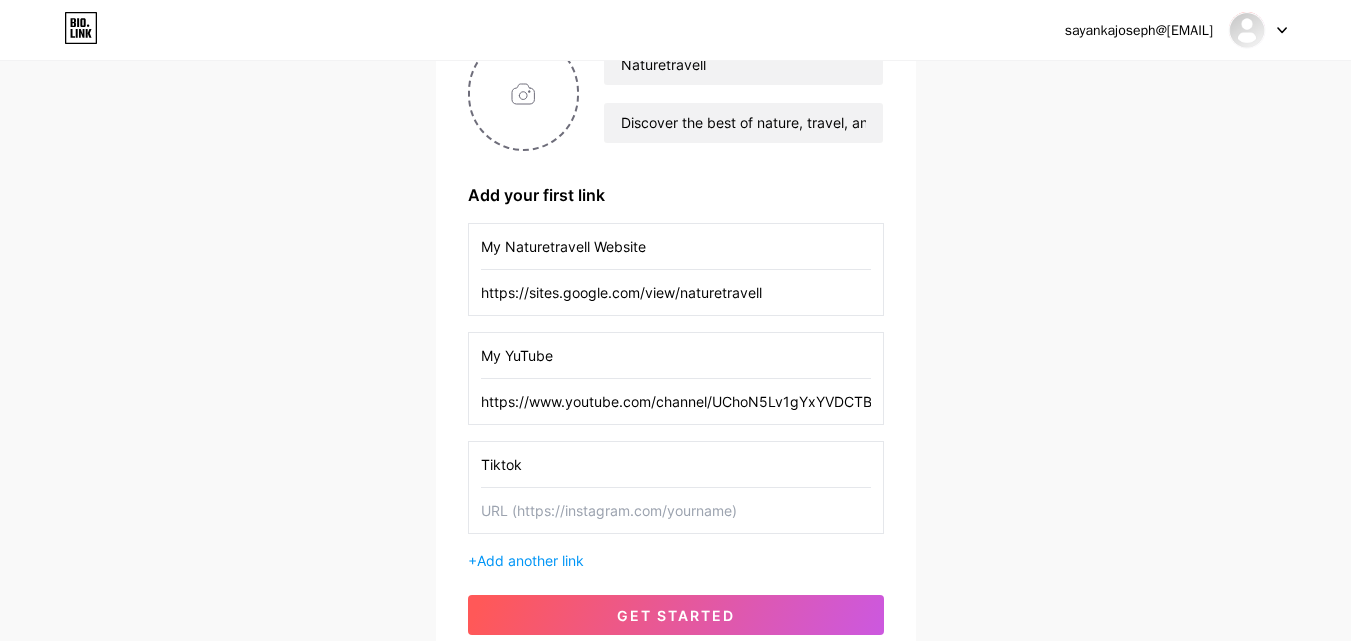 type on "Tiktok" 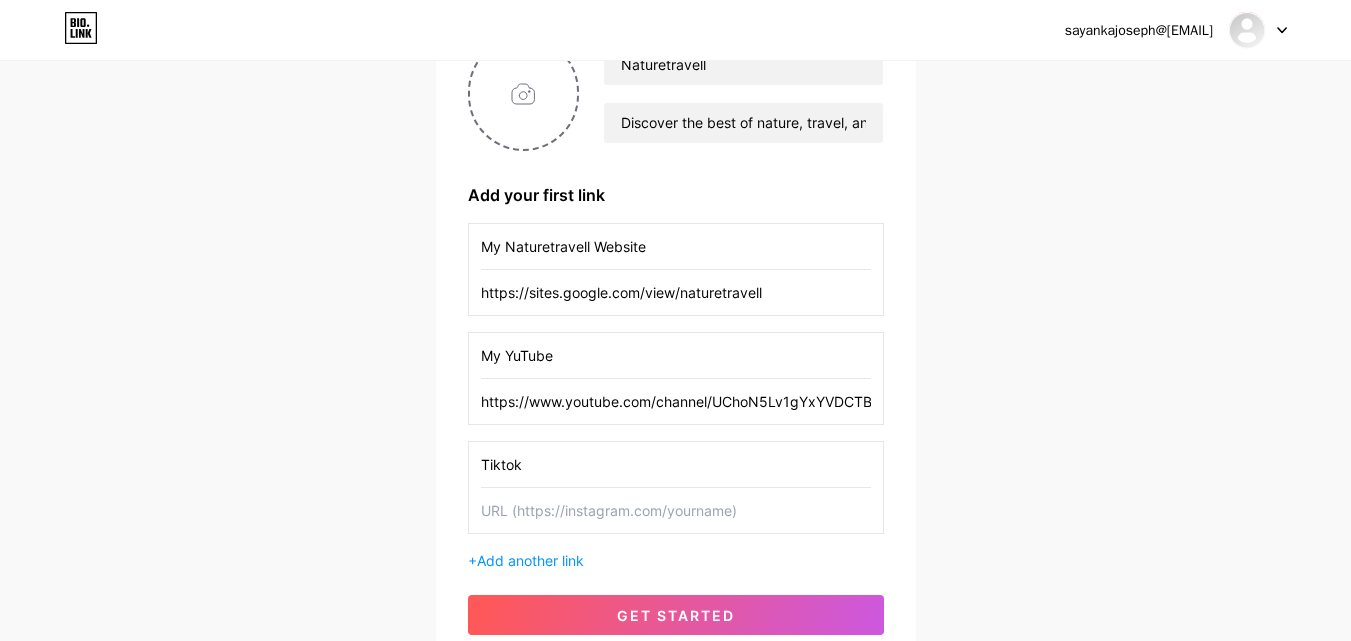 click at bounding box center [676, 510] 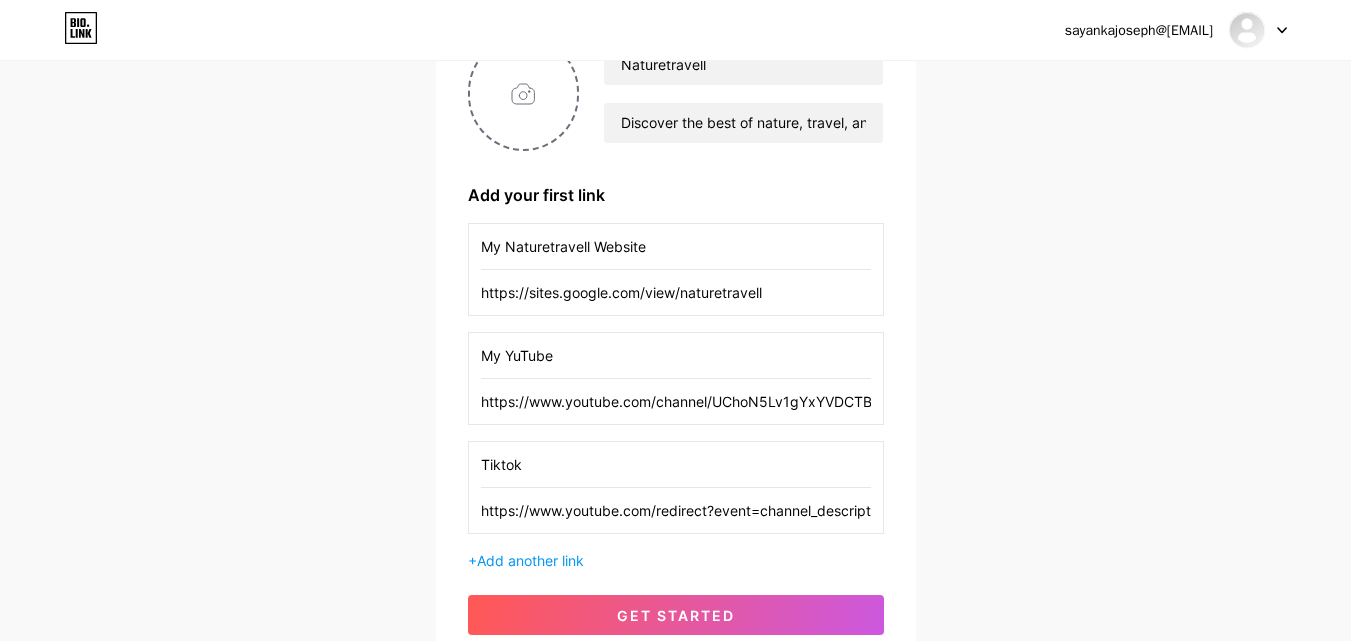 scroll, scrollTop: 0, scrollLeft: 2241, axis: horizontal 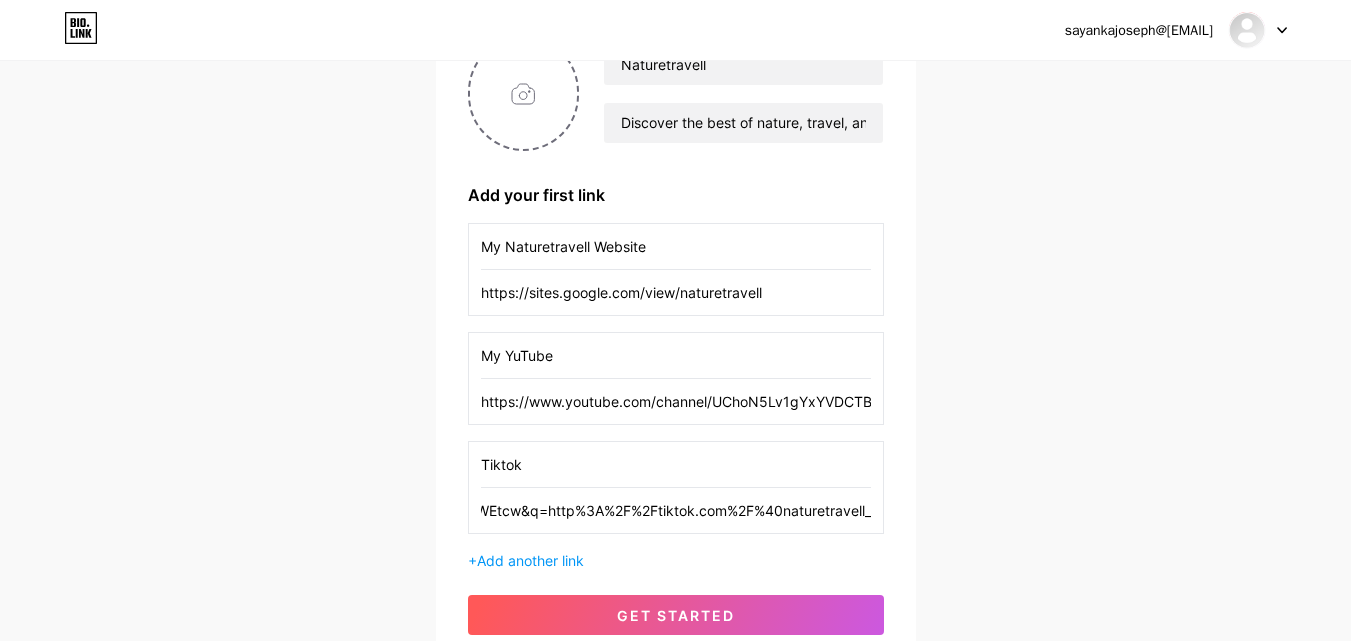 type on "https://www.youtube.com/redirect?event=channel_description&redir_token=QUFFLUhqbHAzRnVnQWlZUWtpQ1hVWnpDazRqRVJrdWItQXxBQ3Jtc0tuWWttY284SzMtdjRQSmtFcFRvNWZCdzAyR3RZbVlhR2ZzaW5vVnBjaFJzSWkyRHRTWHJ6bnZlZEhfcTFnWXRld1lwVmR3NWpwYmRVdkdVYk1za3EwajFZRndKdjNVX01XdzRzZ2NkWTlTMzJGZWEtcw&q=http%3A%2F%2Ftiktok.com%2F%40naturetravell_" 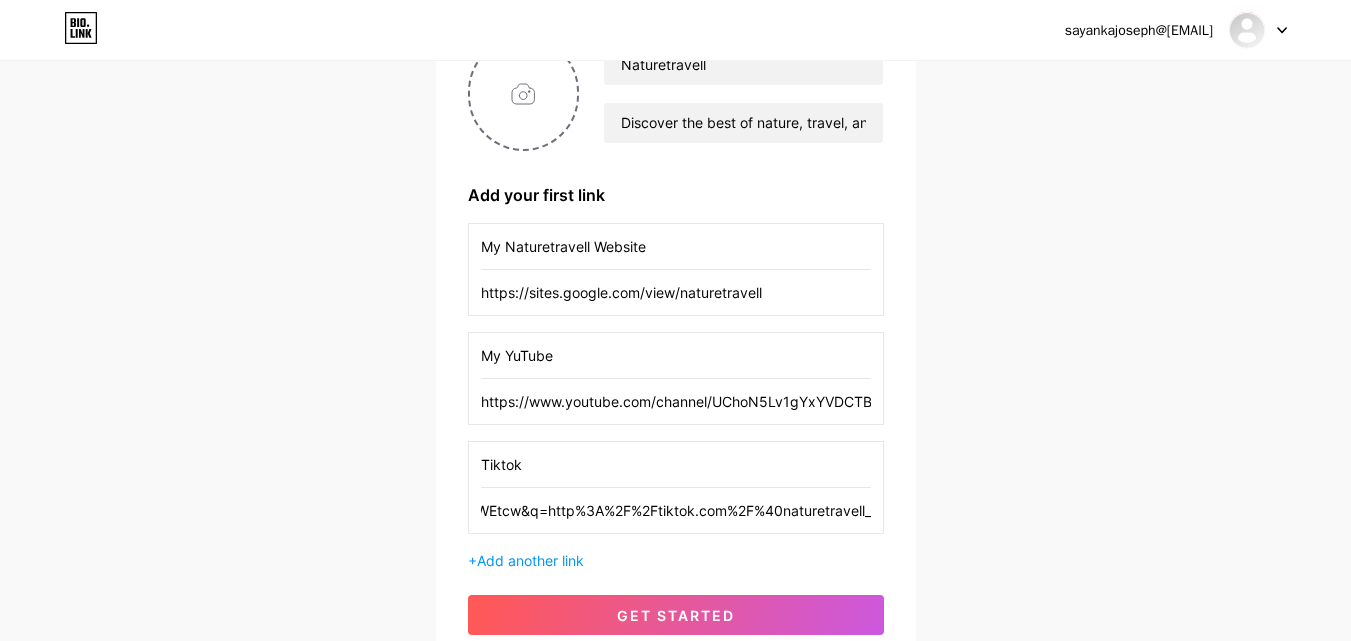 scroll, scrollTop: 0, scrollLeft: 0, axis: both 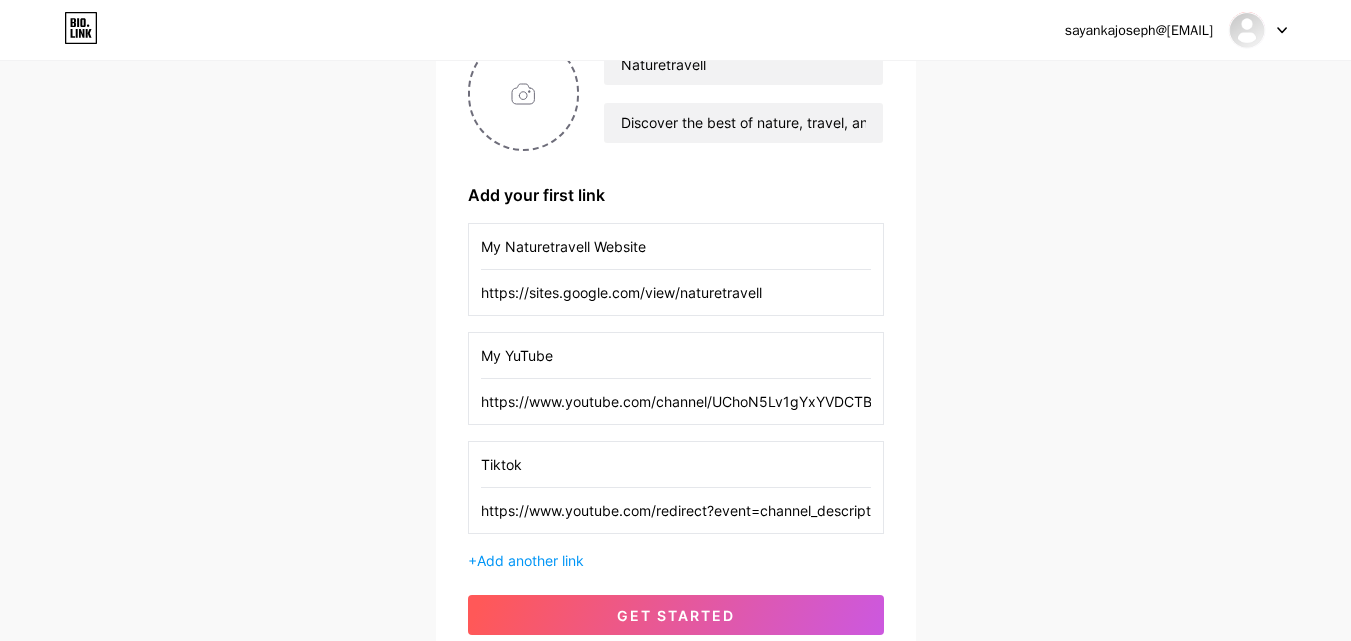 click on "My YuTube" at bounding box center [676, 355] 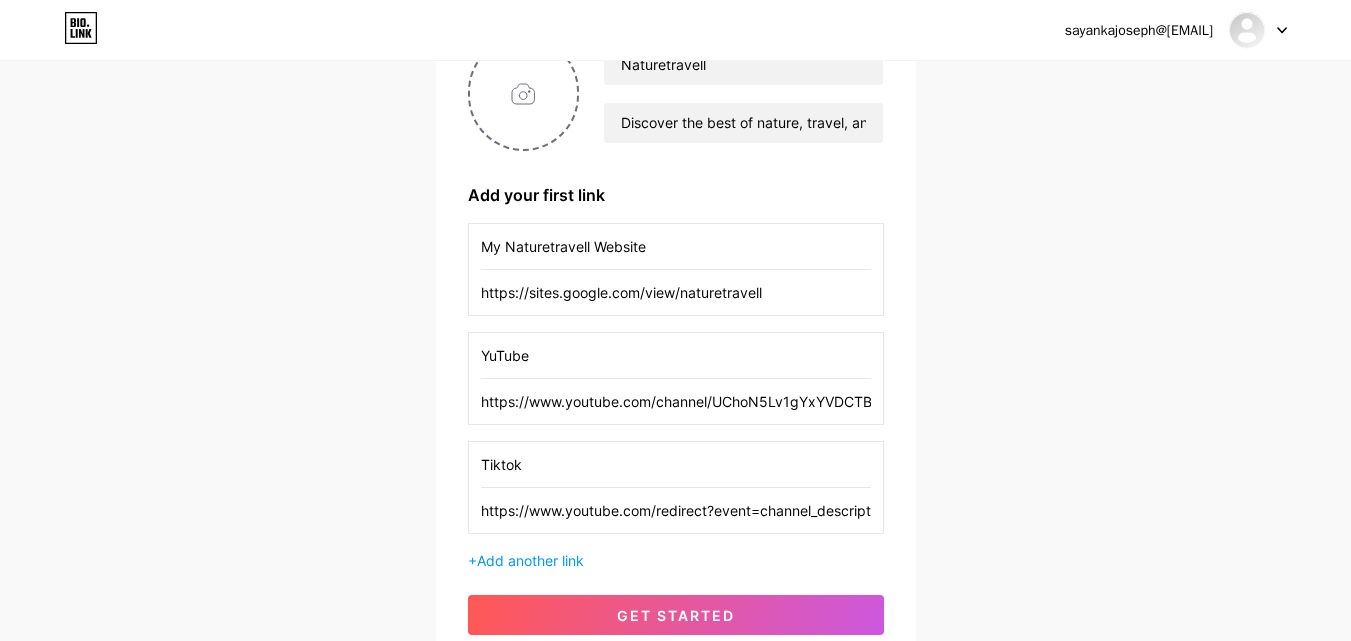 click on "YuTube" at bounding box center [676, 355] 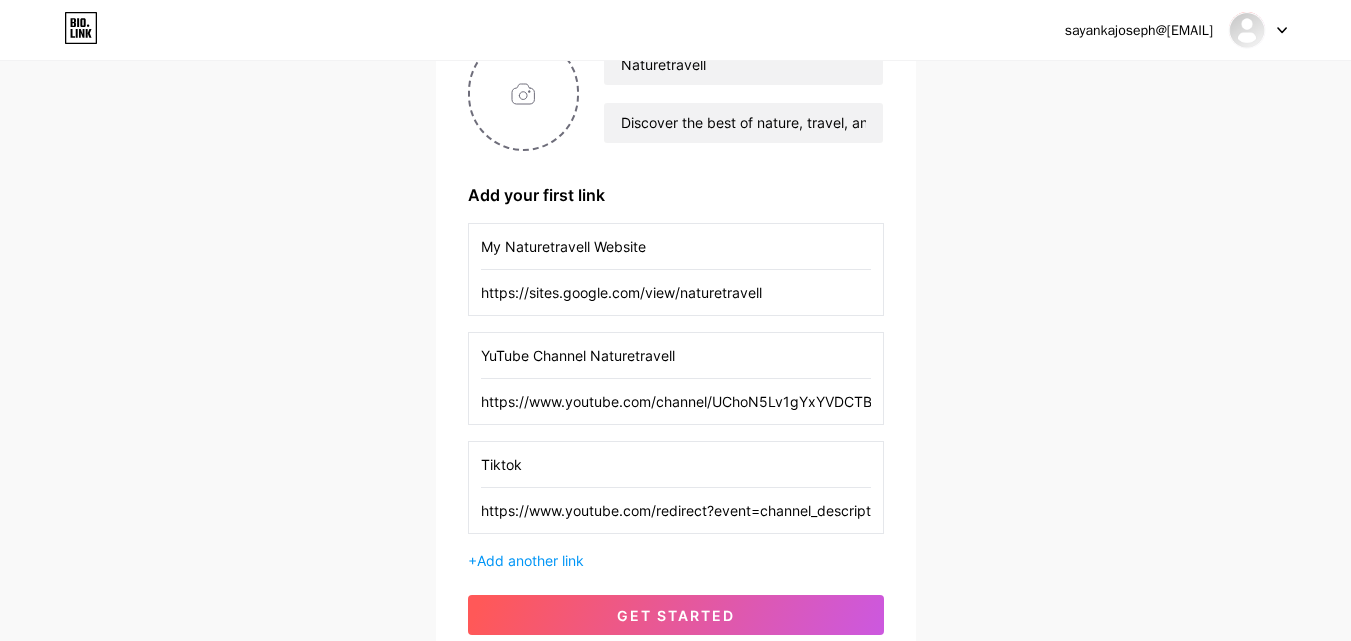 click on "Tiktok" at bounding box center [676, 464] 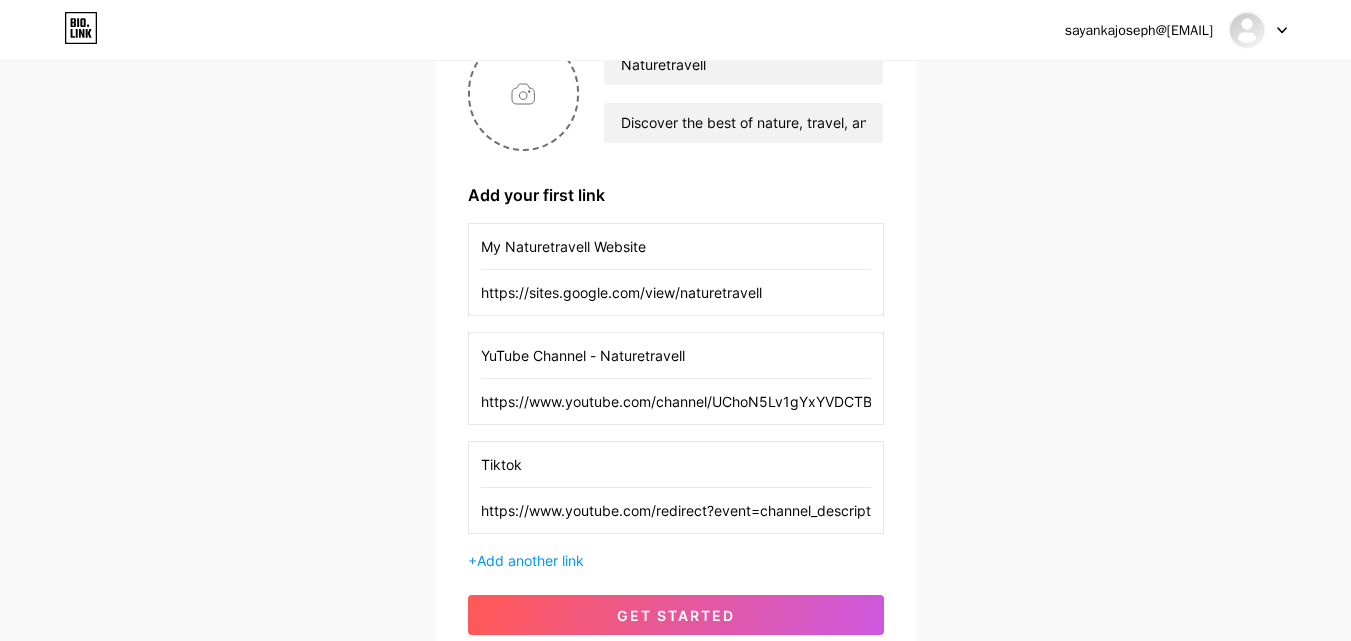 type on "YuTube Channel - Naturetravell" 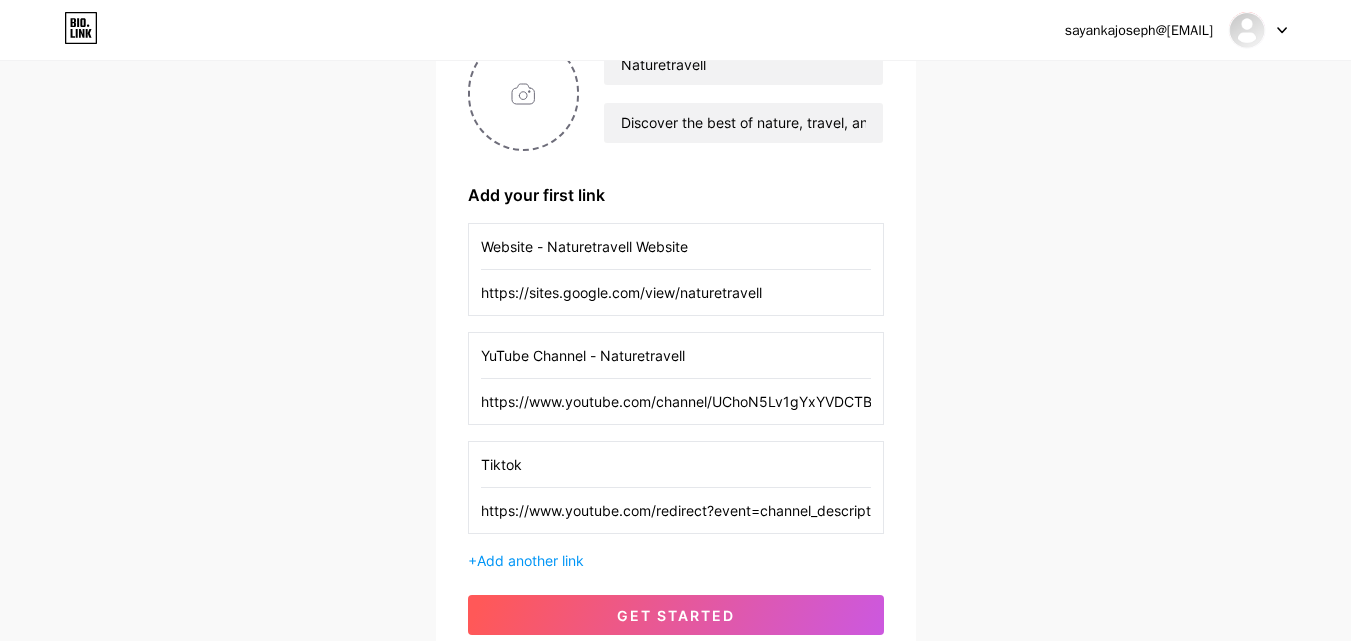 click on "Website - Naturetravell Website" at bounding box center (676, 246) 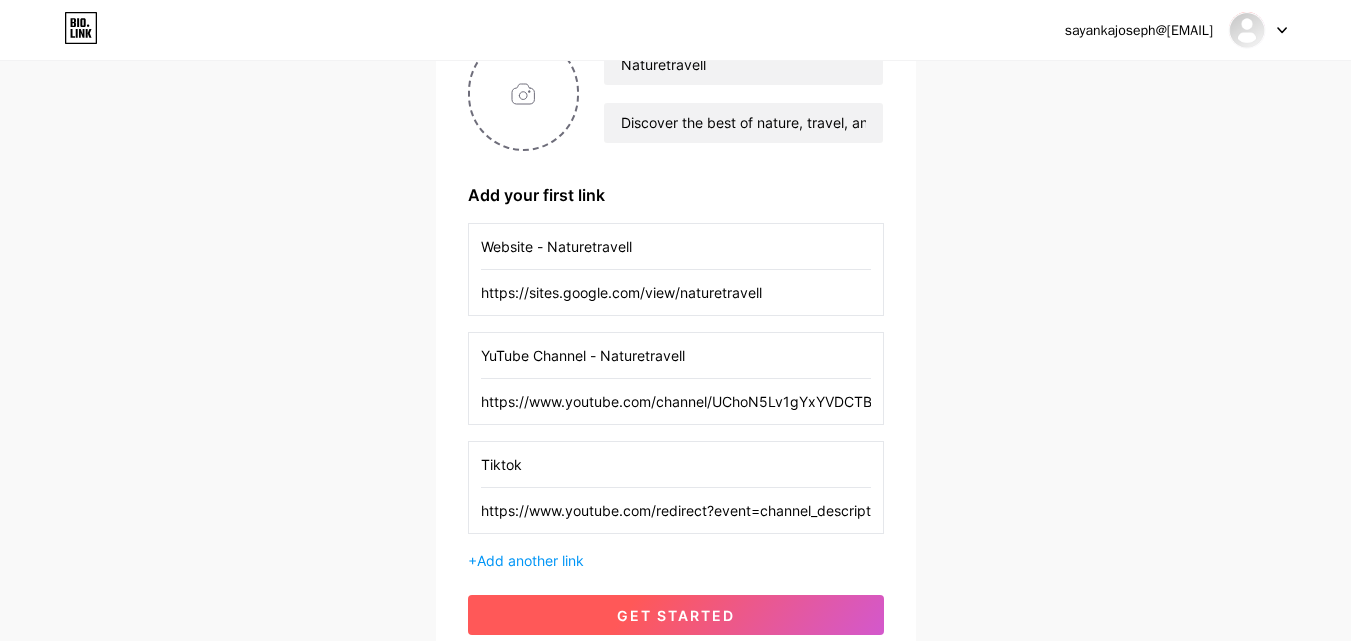 type on "Website - Naturetravell" 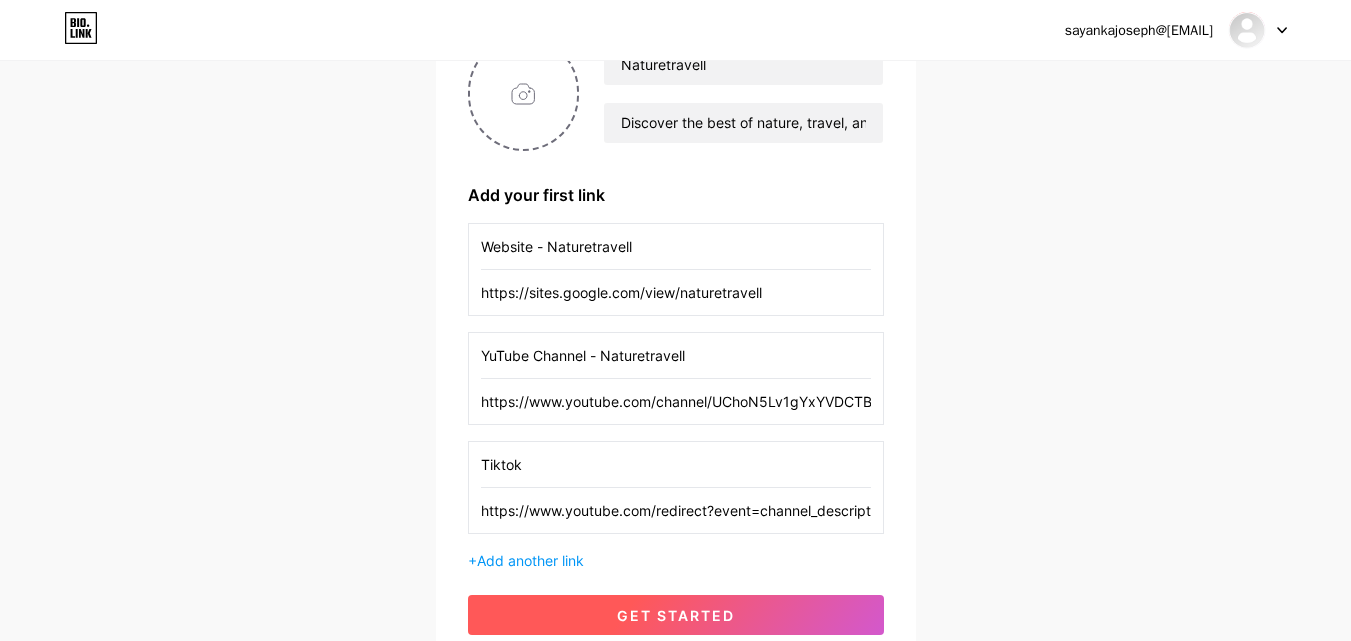click on "get started" at bounding box center (676, 615) 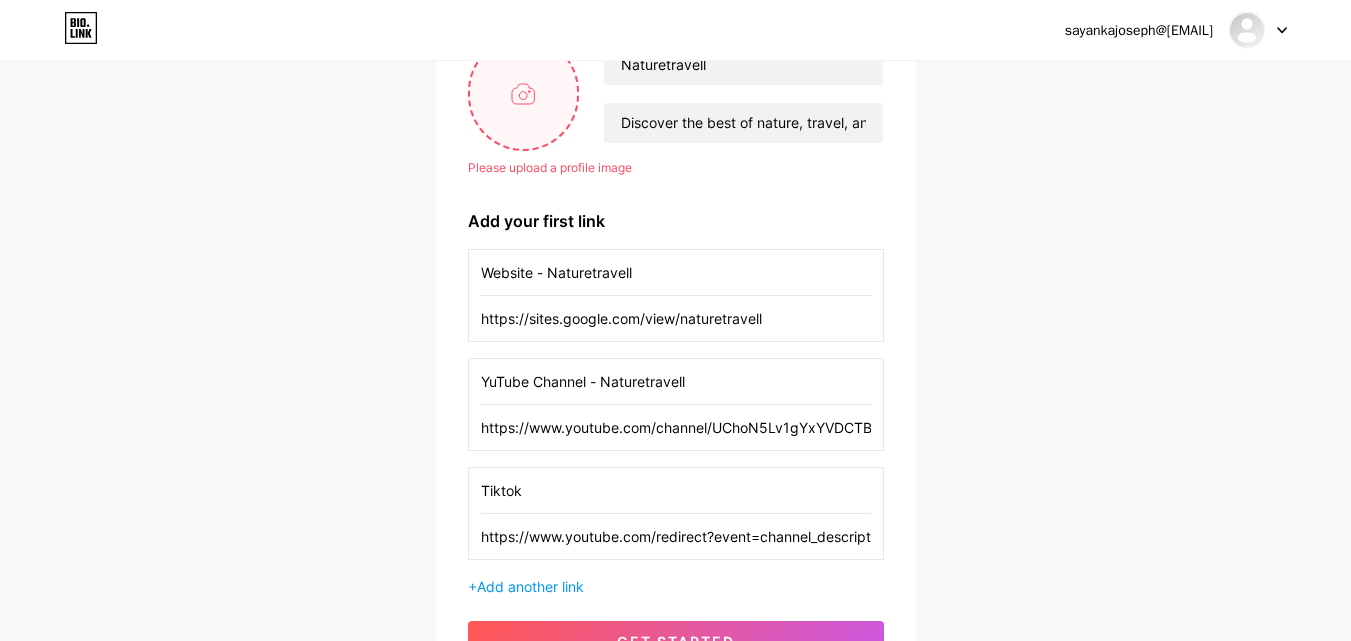 click at bounding box center [524, 93] 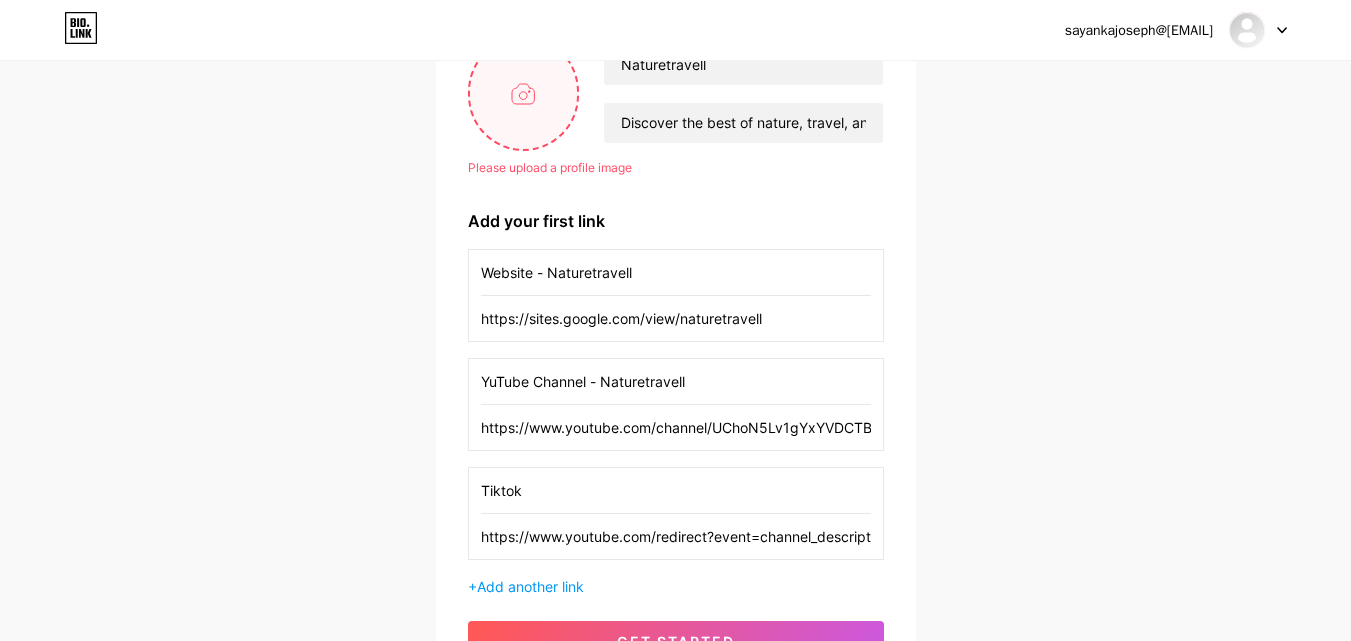 type on "C:\fakepath\Screenshot_20250729_111154_Gallery.jpg" 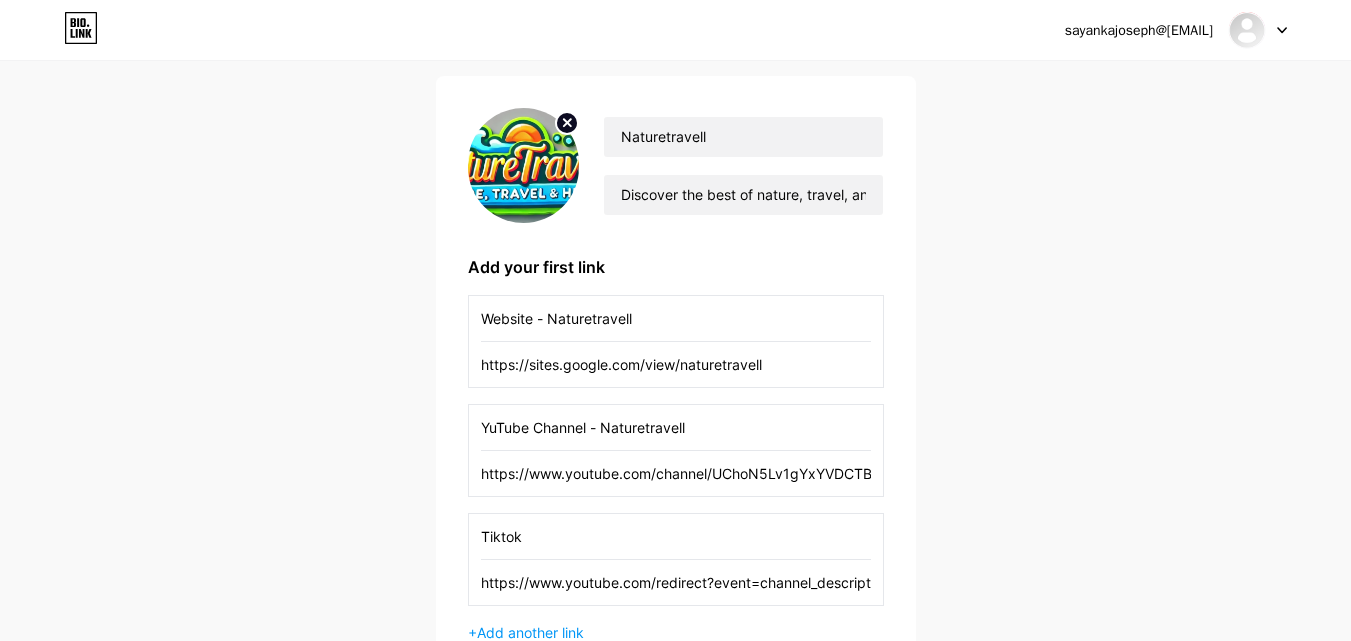 scroll, scrollTop: 116, scrollLeft: 0, axis: vertical 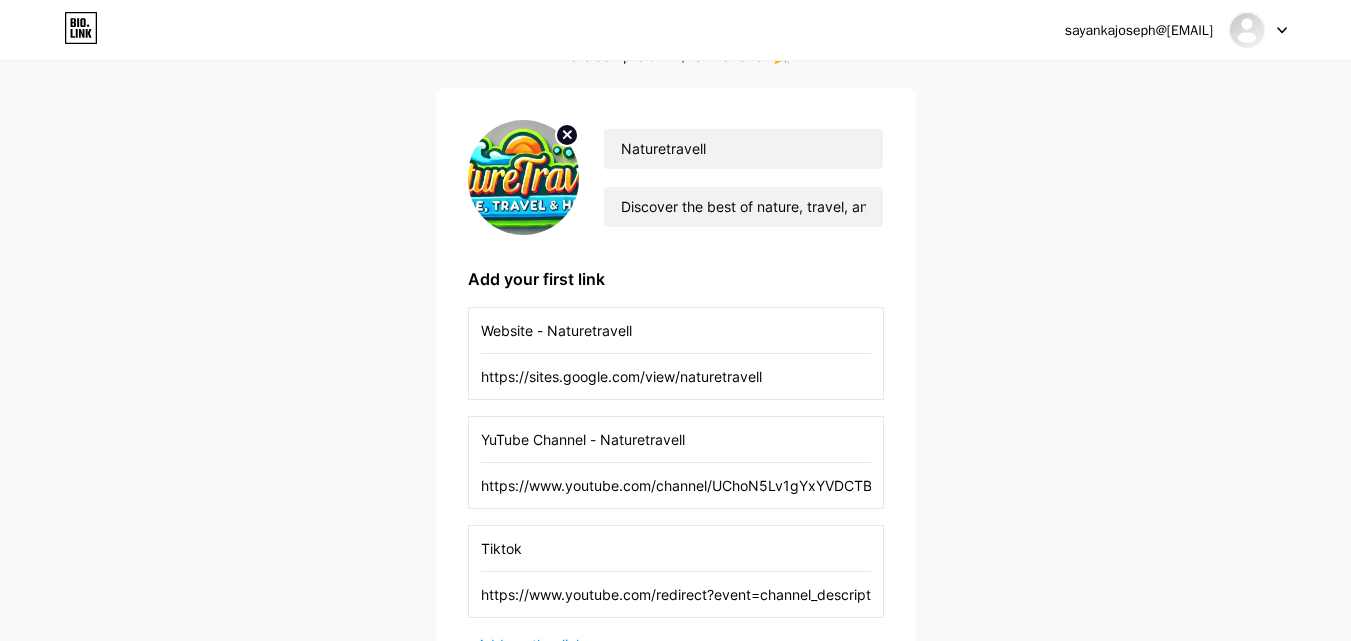 click on "sayankajoseph@[EMAIL] Dashboard Logout Setup your page Let’s setup bio.link/naturetravell 🎉 Naturetravell Discover the best of nature, travel, and hidden gems in Kenya 🌍✈️ Curated travel deals, flight offers, hotel discounts & more 🌿 Add your first link Website - Naturetravell https://sites.google.com/view/naturetravell YuTube Channel - Naturetravell https://www.youtube.com/channel/UChoN5Lv1gYxYVDCTBGQJZAg?sub_confirmation=1 Tiktok https://www.youtube.com/redirect?event=channel_description&redir_token=QUFFLUhqbHAzRnVnQWlZUWtpQ1hVWnpDazRqRVJrdWItQXxBQ3Jtc0tuWWttY284SzMtdjRQSmtFcFRvNWZCdzAyR3RZbVlhR2ZzaW5vVnBjaFJzSWkyRHRTWHJ6bnZlZEhfcTFnWXRld1lwVmR3NWpwYmRVdkdVYk1za3EwajFZRndKdjNVX01XdzRzZ2NkWTlTMzJGZWEtcw&q=http%3A%2F%2Ftiktok.com%2F%40naturetravell_ + Add another link get started" at bounding box center (675, 349) 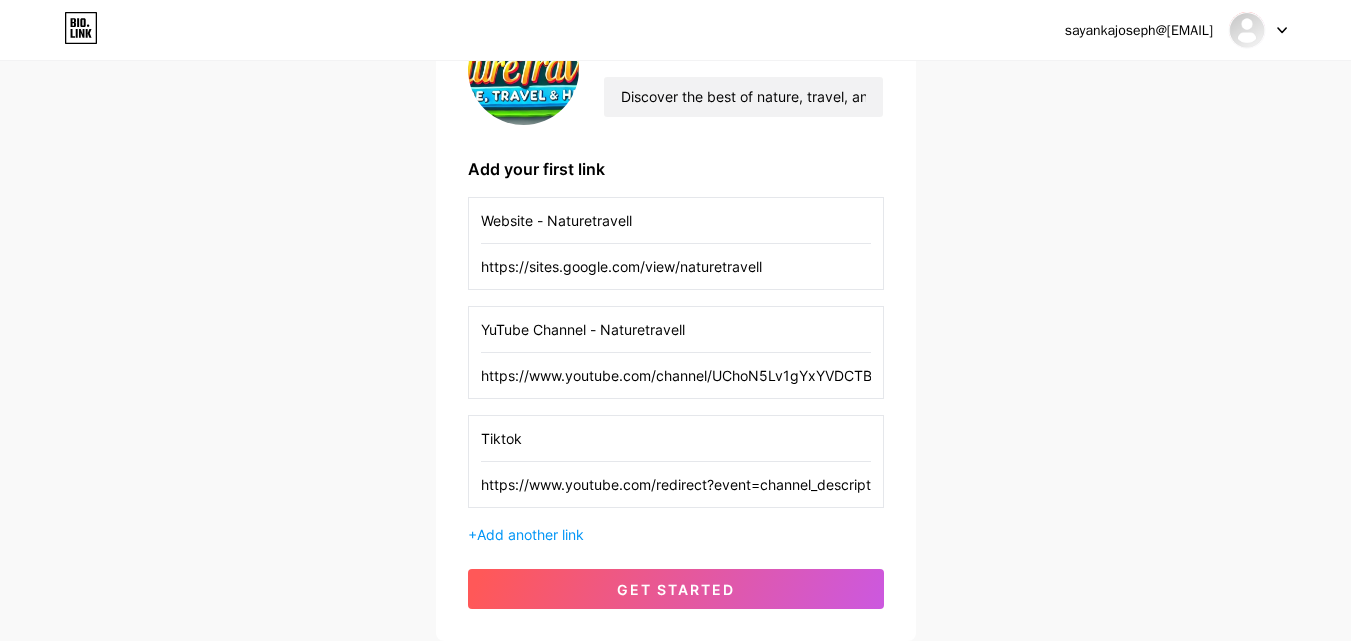 scroll, scrollTop: 370, scrollLeft: 0, axis: vertical 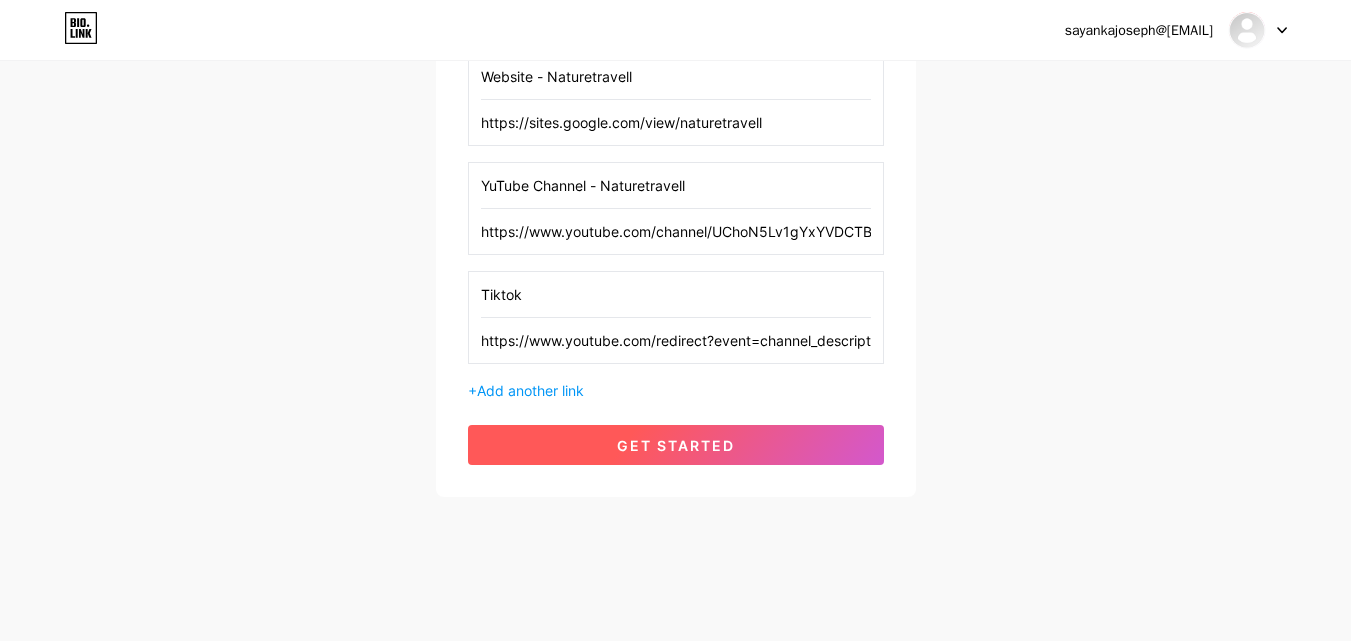 click on "get started" at bounding box center (676, 445) 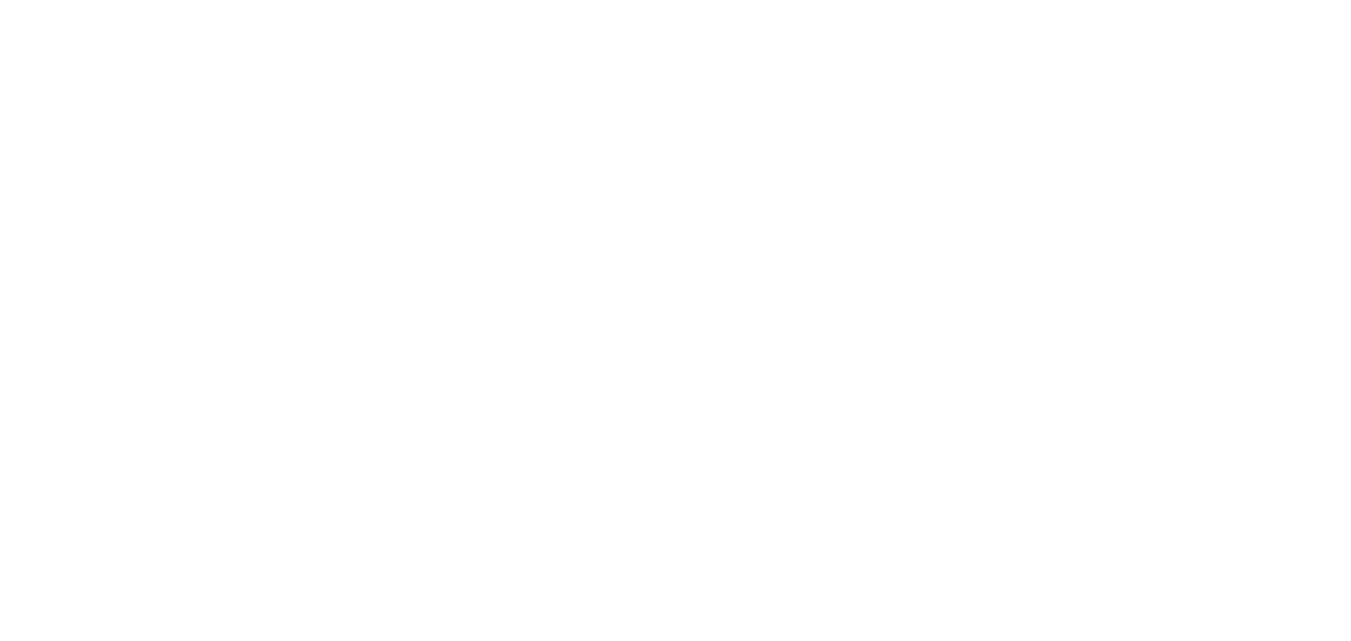scroll, scrollTop: 0, scrollLeft: 0, axis: both 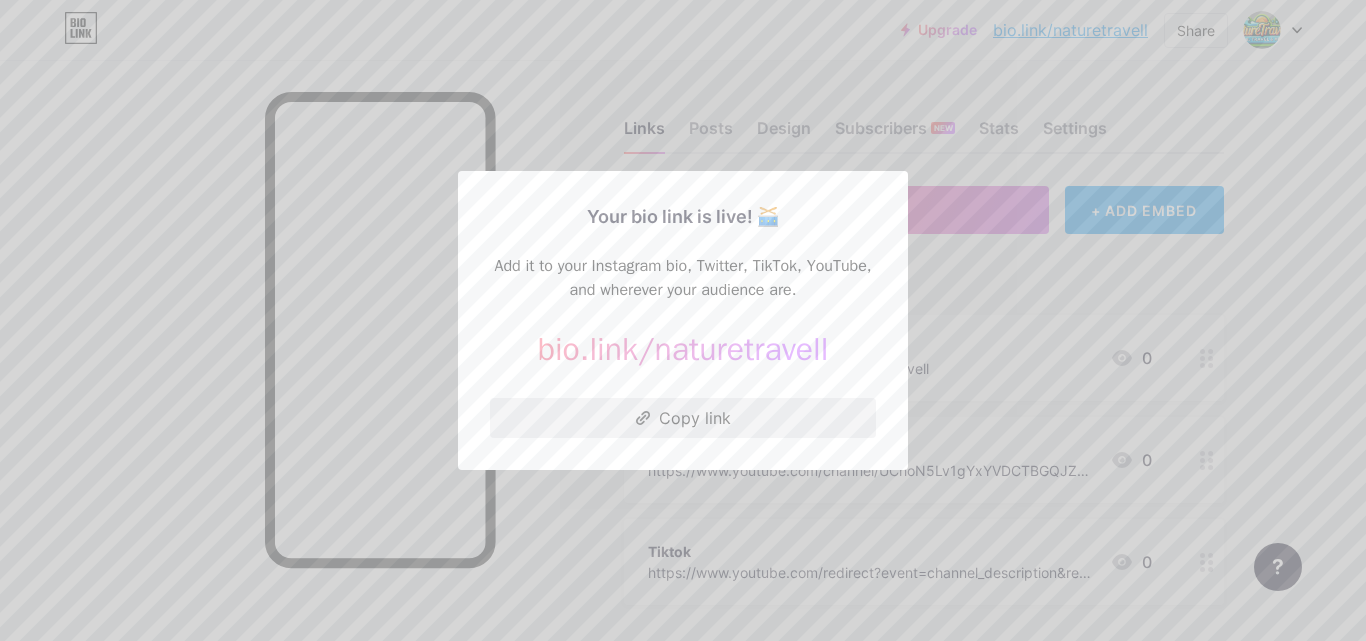 click on "Copy link" at bounding box center [683, 418] 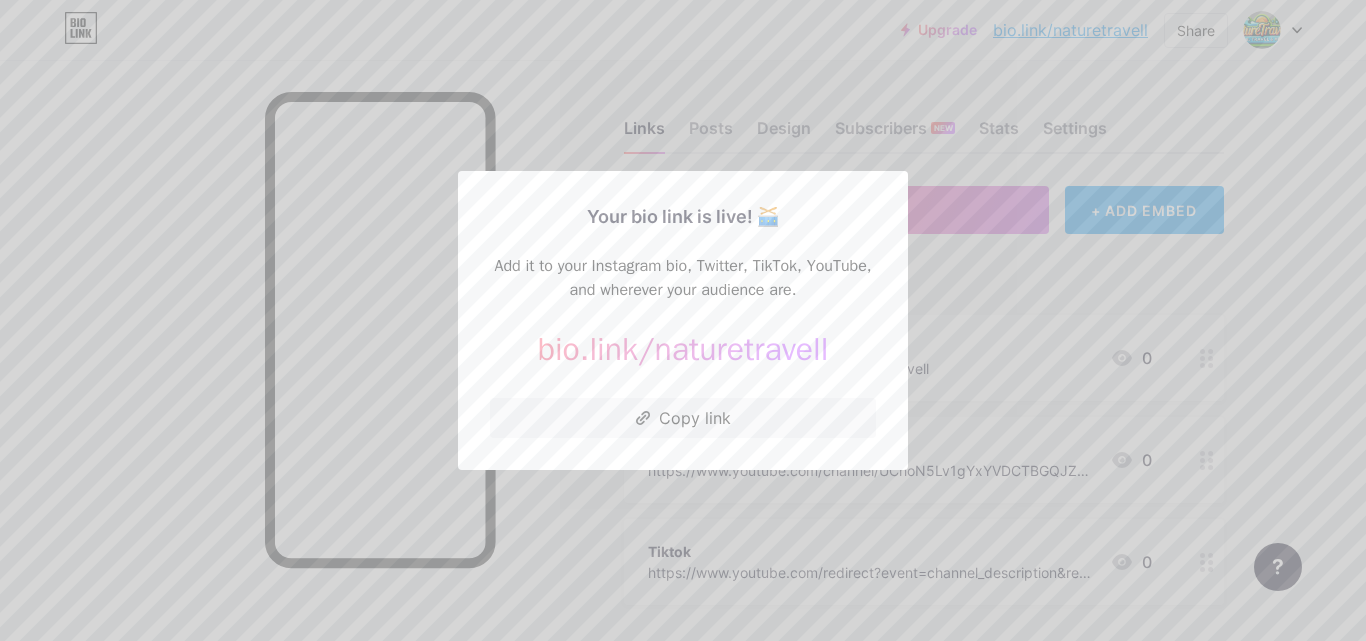 click at bounding box center [683, 320] 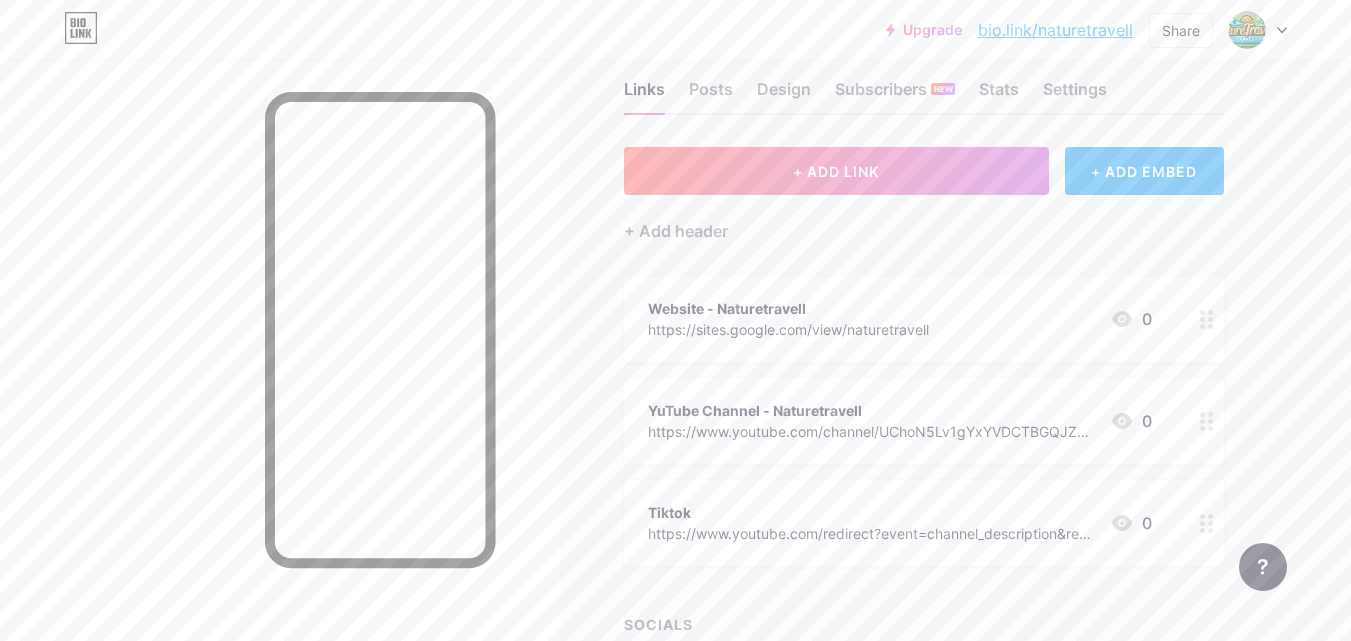 scroll, scrollTop: 0, scrollLeft: 0, axis: both 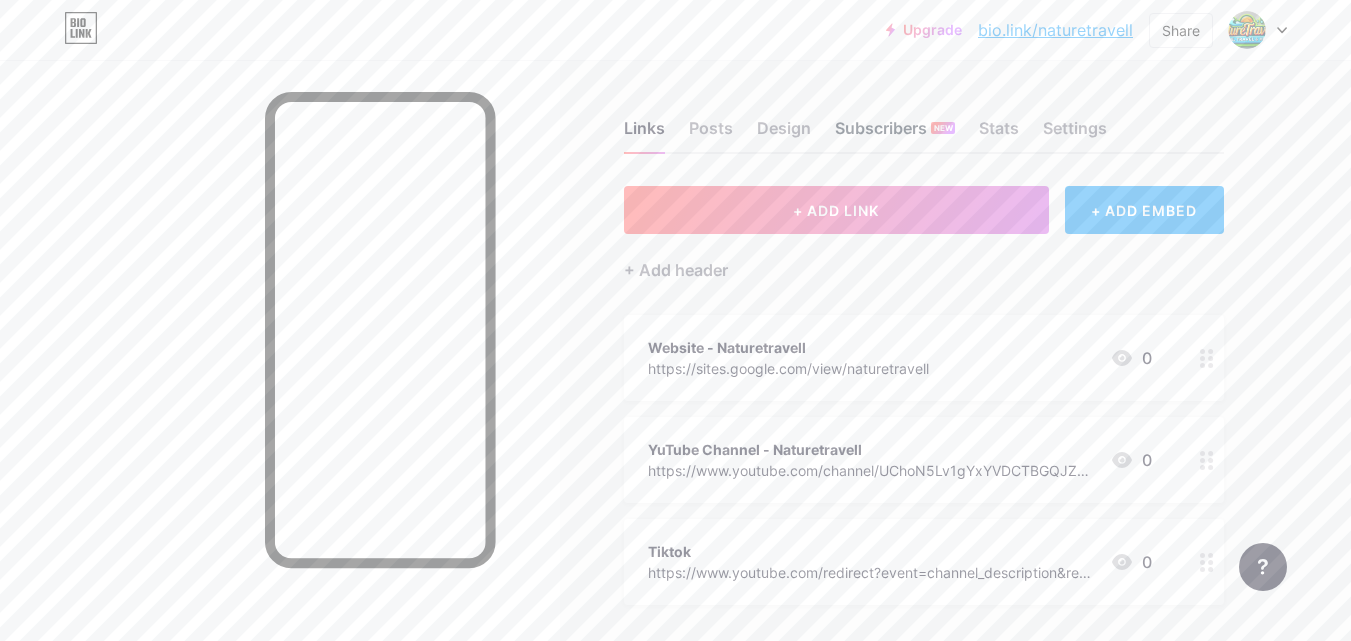 click on "Subscribers
NEW" at bounding box center [895, 134] 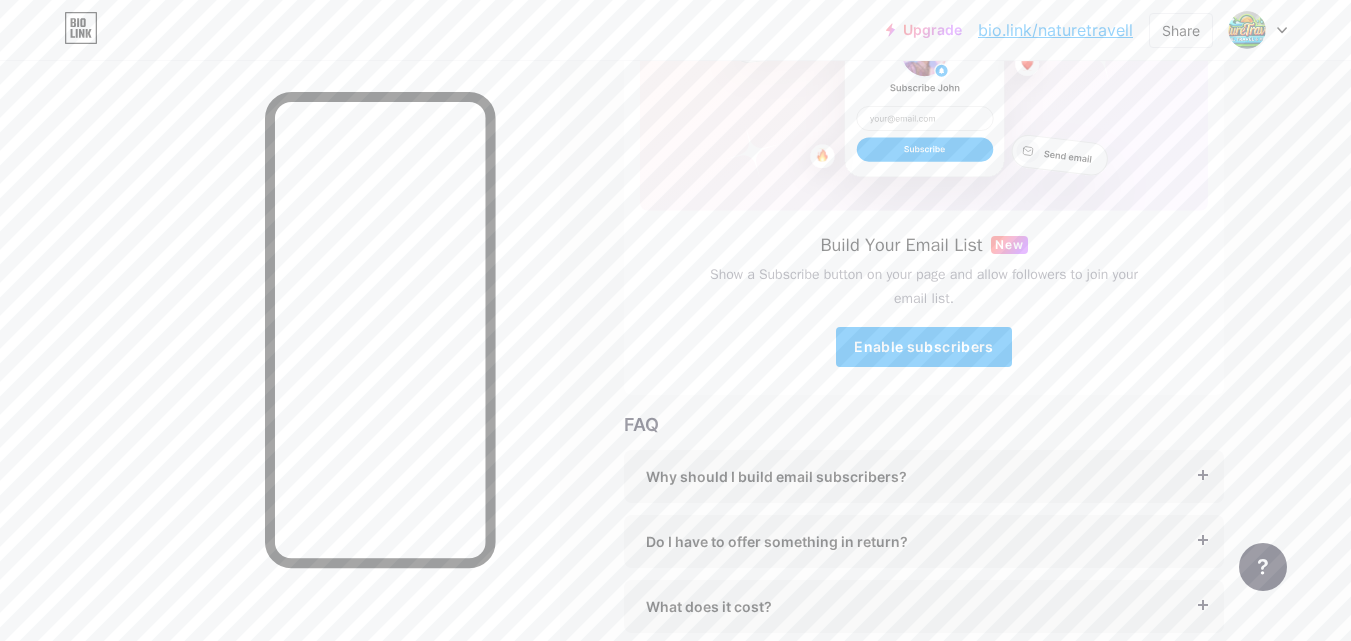 scroll, scrollTop: 240, scrollLeft: 0, axis: vertical 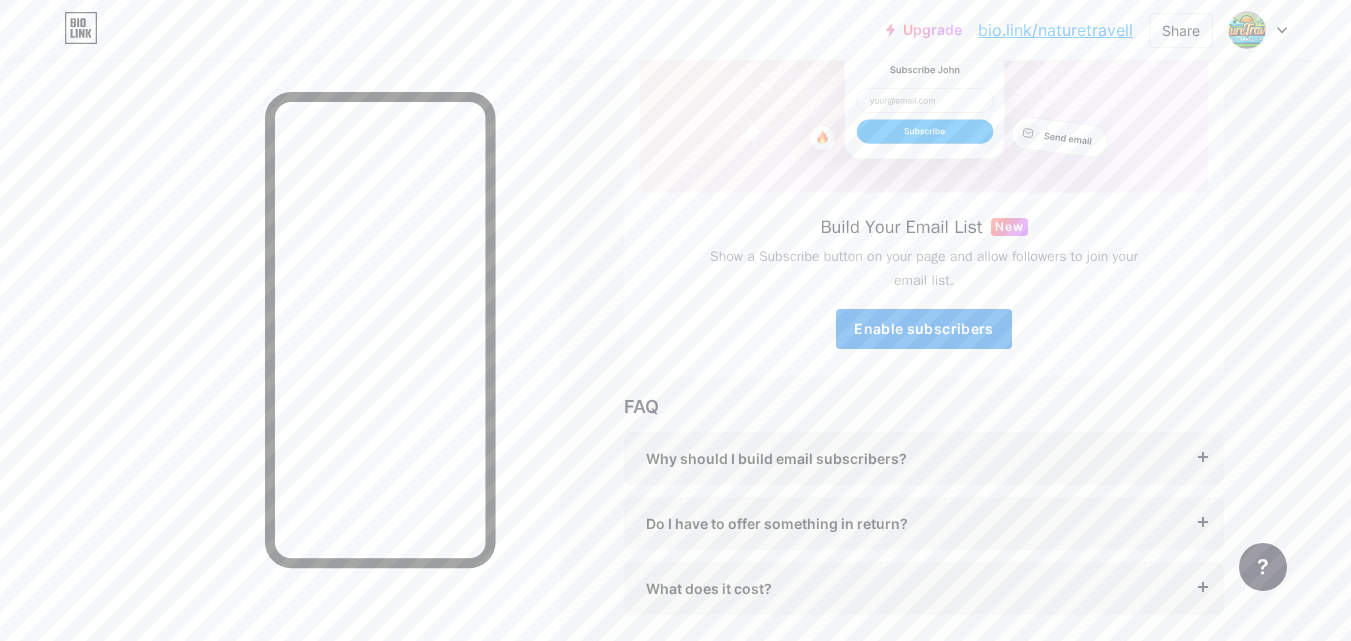 click on "Enable subscribers" at bounding box center (923, 328) 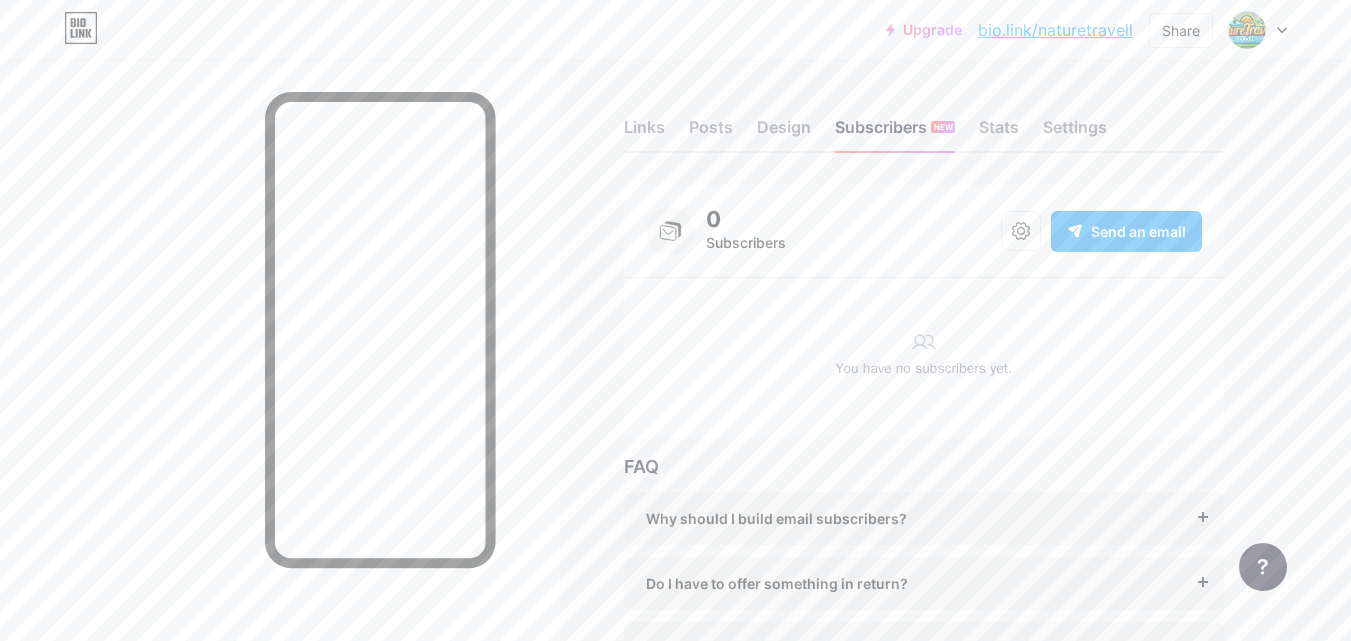 scroll, scrollTop: 0, scrollLeft: 0, axis: both 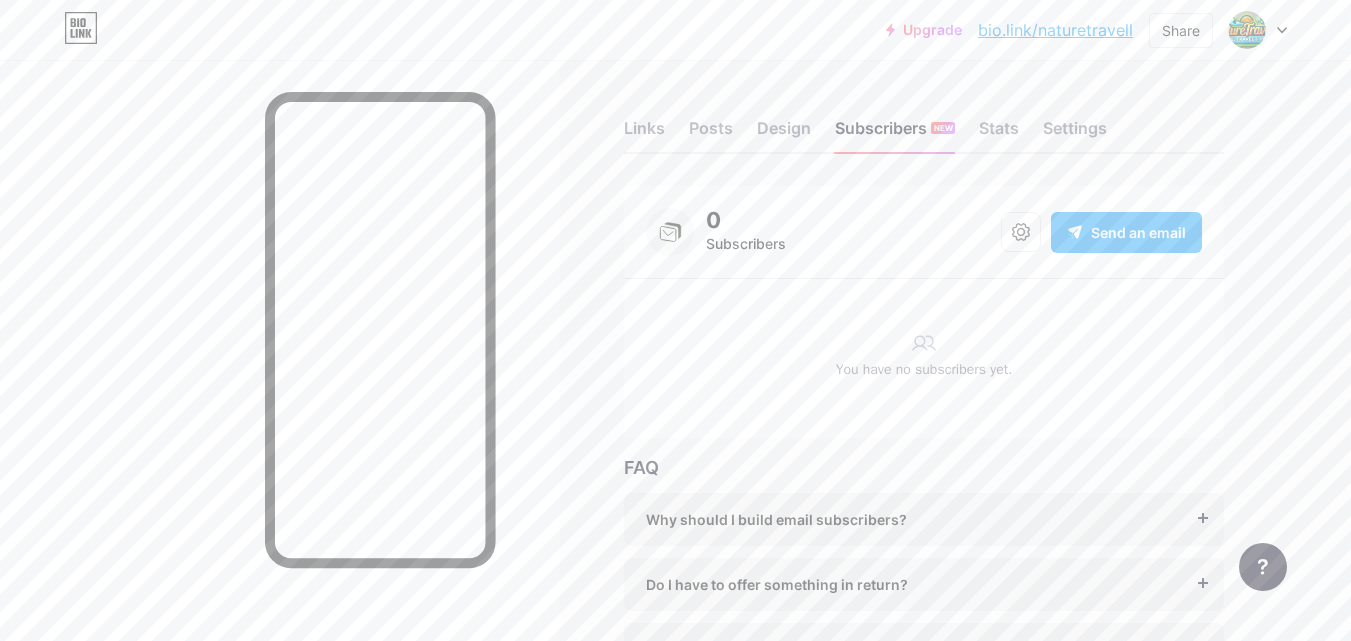 click on "Send an email" at bounding box center [1138, 232] 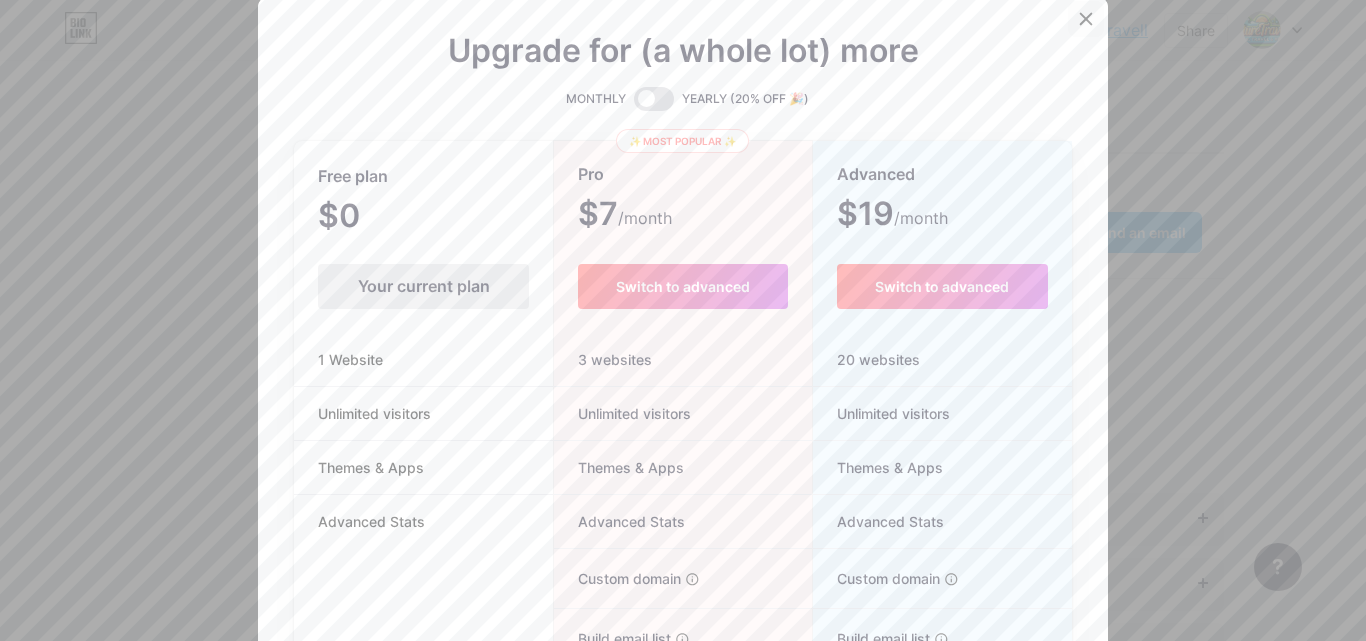 click 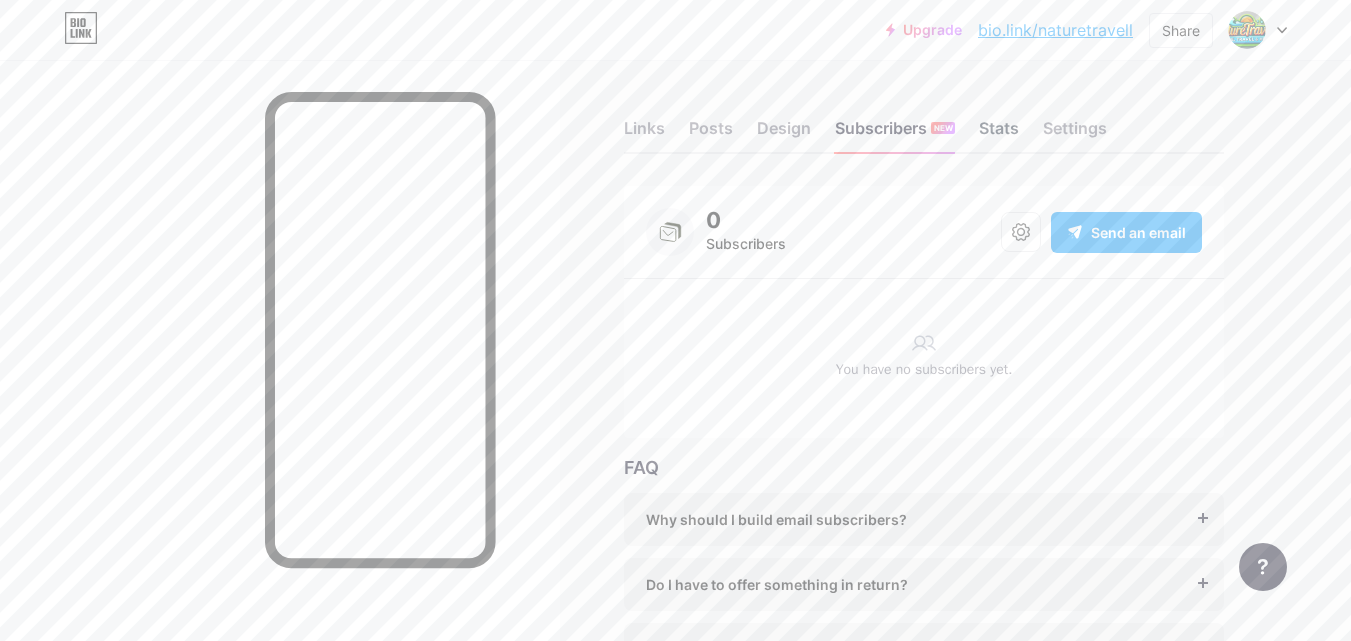 click on "Stats" at bounding box center (999, 134) 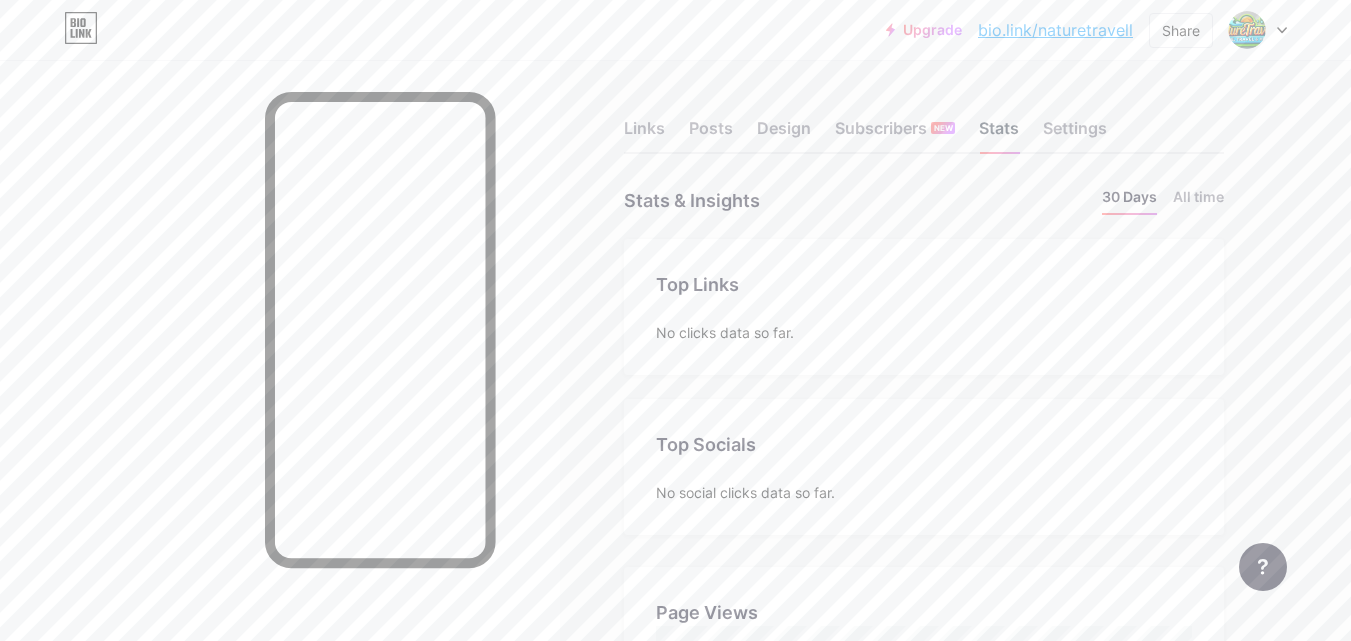 scroll, scrollTop: 999359, scrollLeft: 998649, axis: both 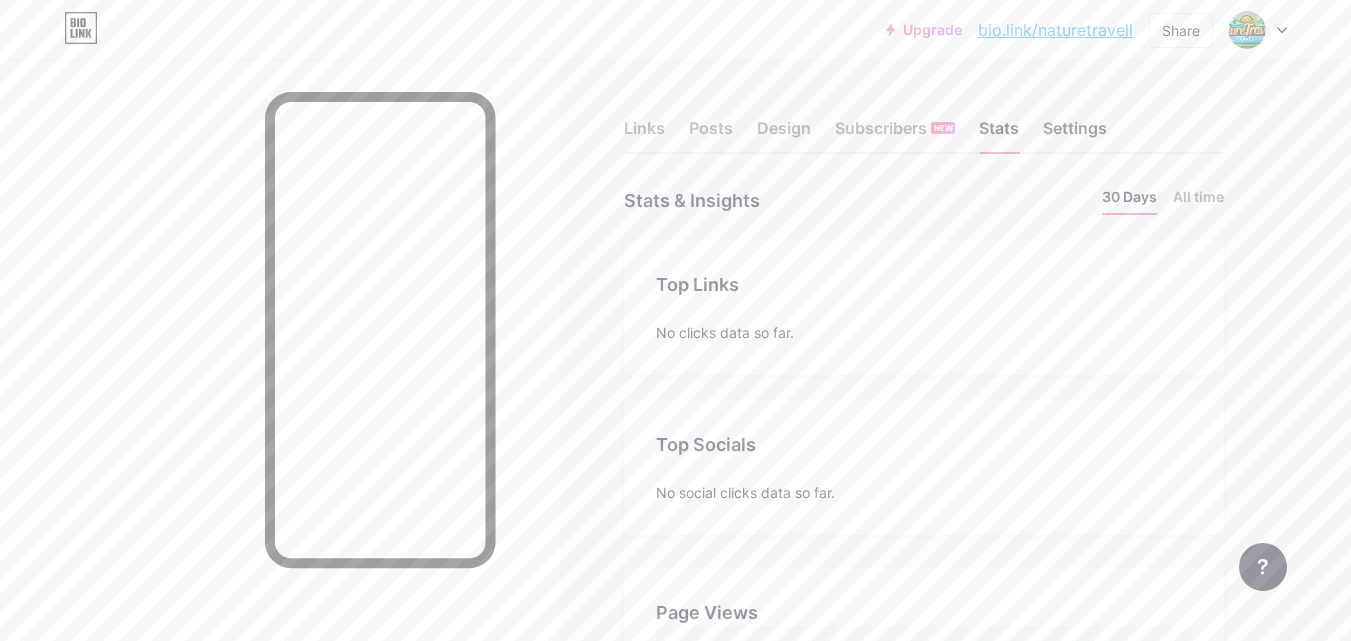 click on "Settings" at bounding box center (1075, 134) 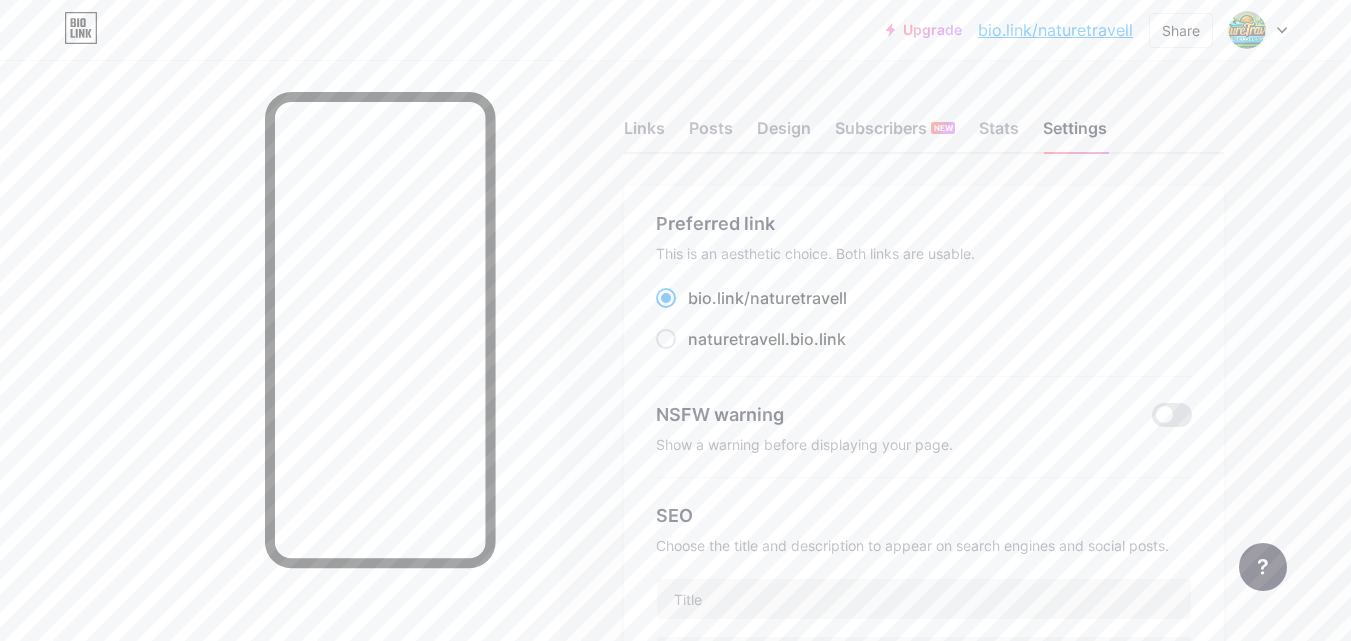 click on "Links
Posts
Design
Subscribers
NEW
Stats
Settings     Preferred link   This is an aesthetic choice. Both links are usable.
bio.link/ naturetravell       naturetravell .bio.link
NSFW warning       Show a warning before displaying your page.     SEO   Choose the title and description to appear on search engines and social posts.           Google Analytics       My username   bio.link/   naturetravell           Pro Links   PRO   Custom Domain   Try your own custom domain eg: jaseem.com   Set
up domain             Emoji link   Add emojis to your link eg: bio.link/😄😭🥵   Create
Go to  Help Center  to learn more or to contact support.   Changes saved           Feature requests             Help center         Contact support" at bounding box center (654, 813) 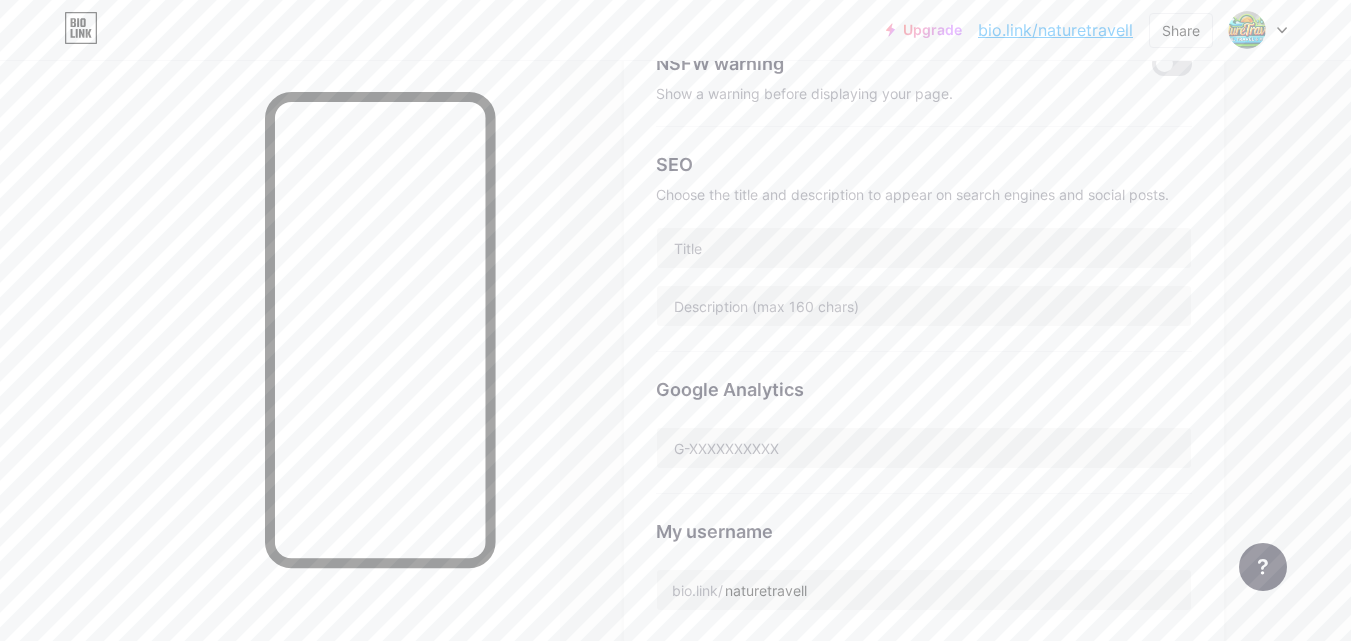 scroll, scrollTop: 360, scrollLeft: 0, axis: vertical 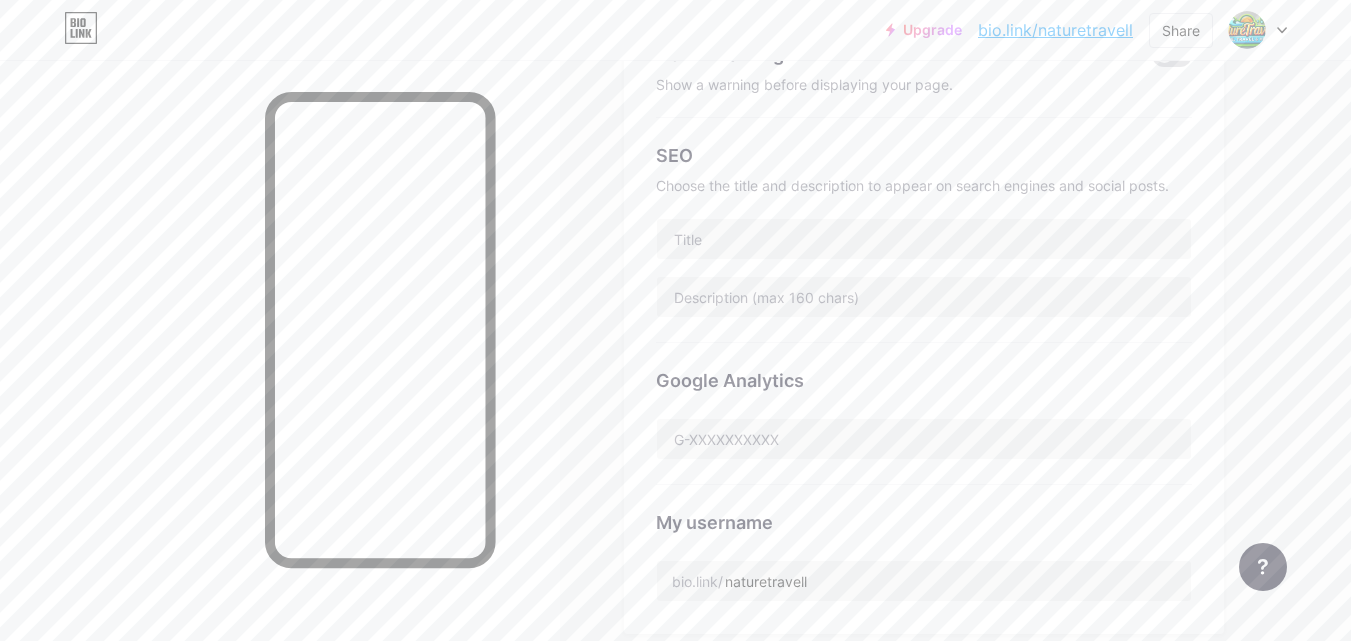 click at bounding box center [924, 239] 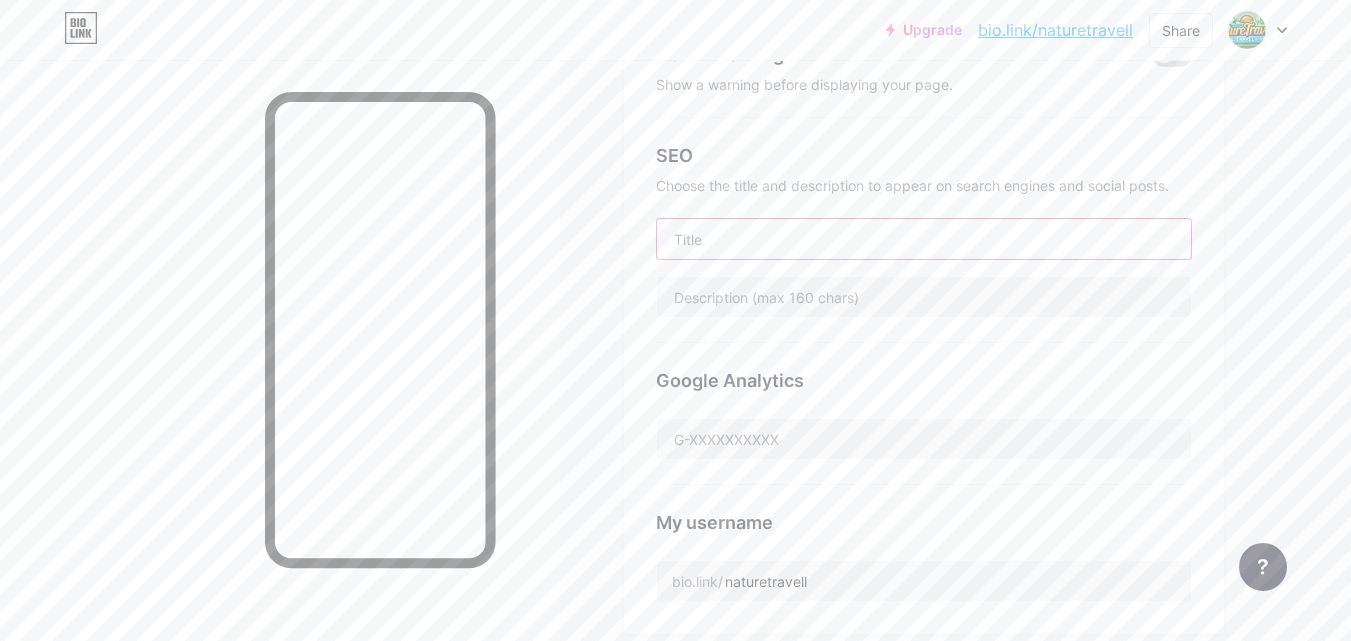 click at bounding box center (924, 239) 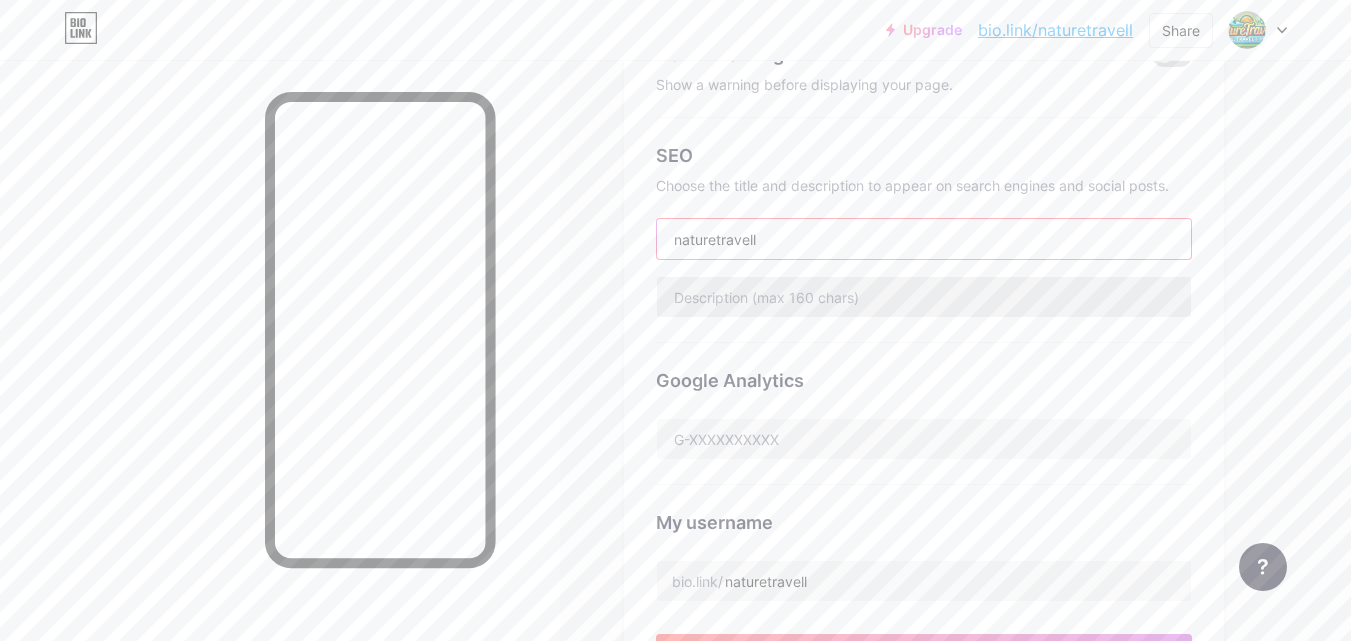 type on "naturetravell" 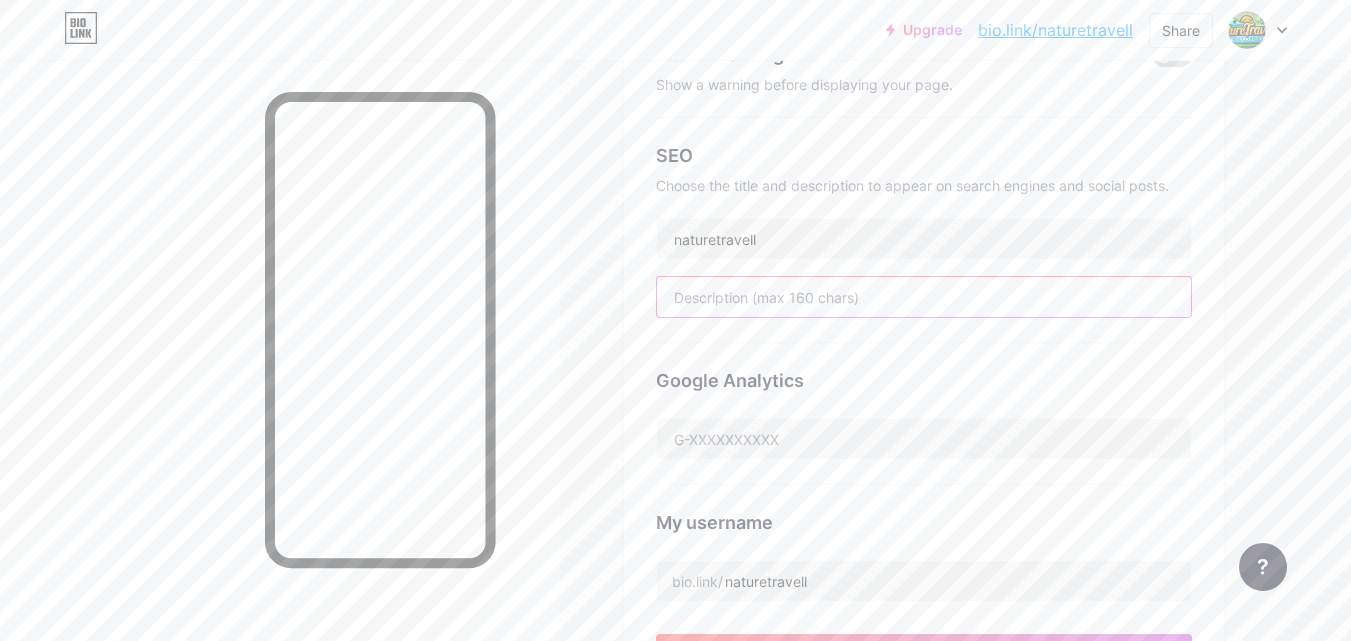 click at bounding box center (924, 297) 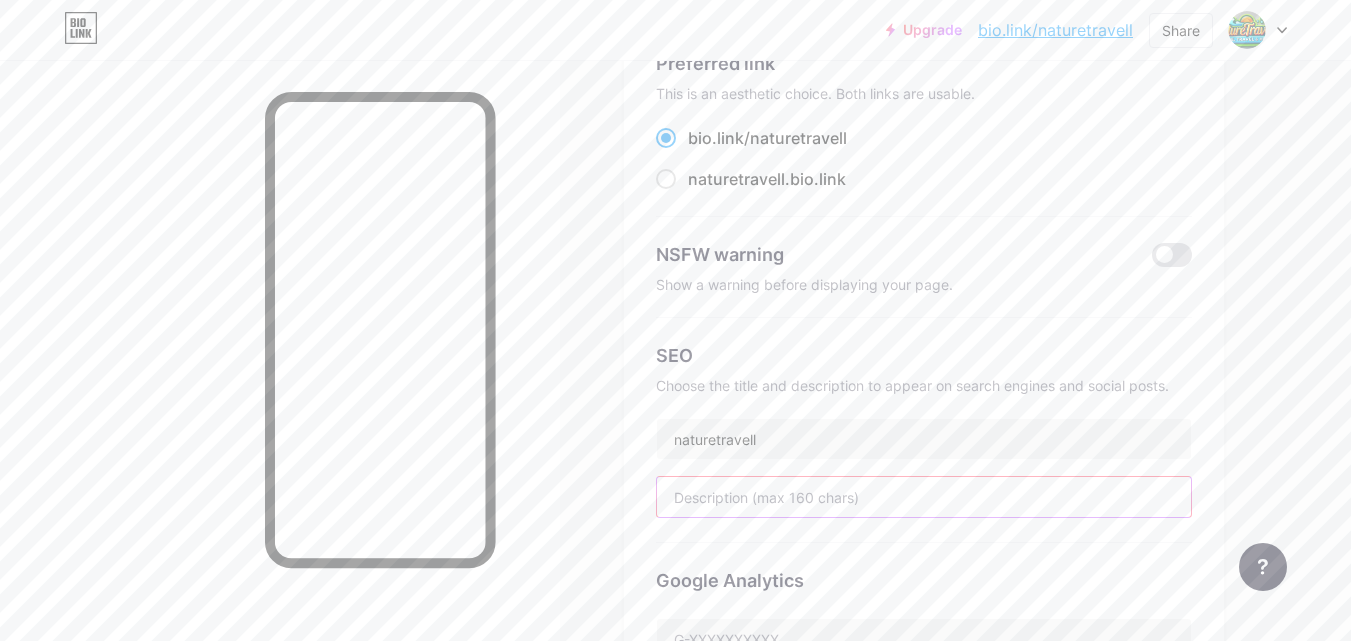 scroll, scrollTop: 452, scrollLeft: 0, axis: vertical 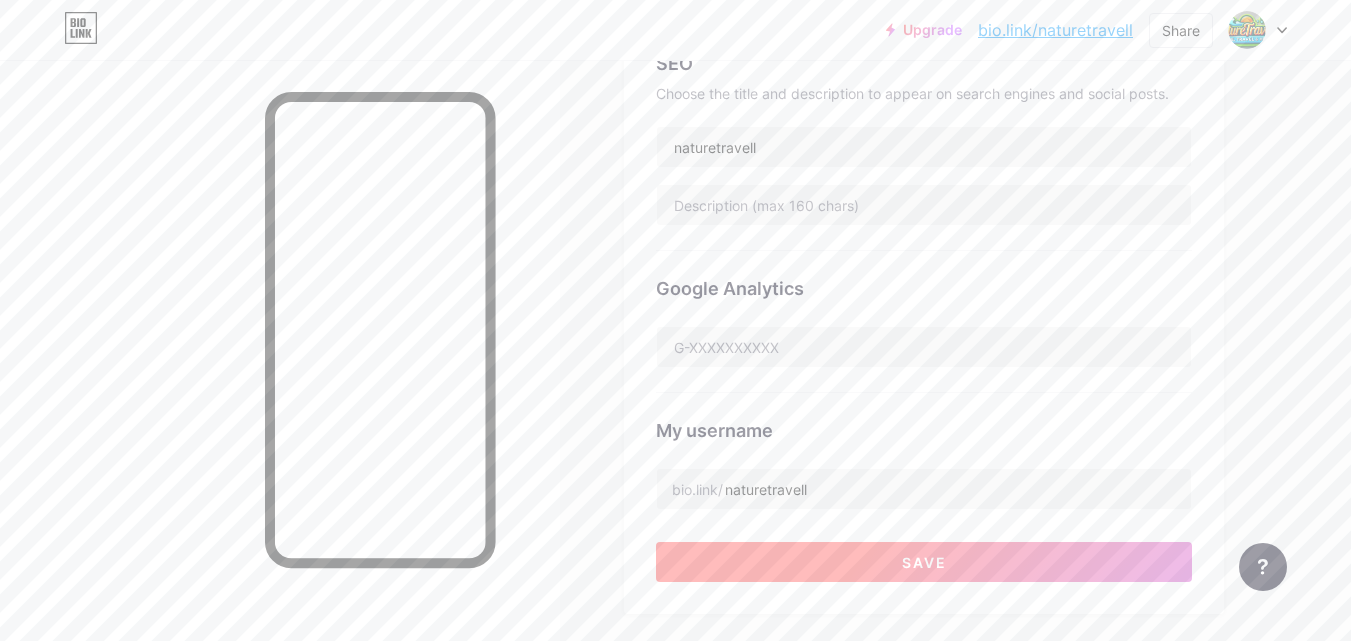 click on "Save" at bounding box center (924, 562) 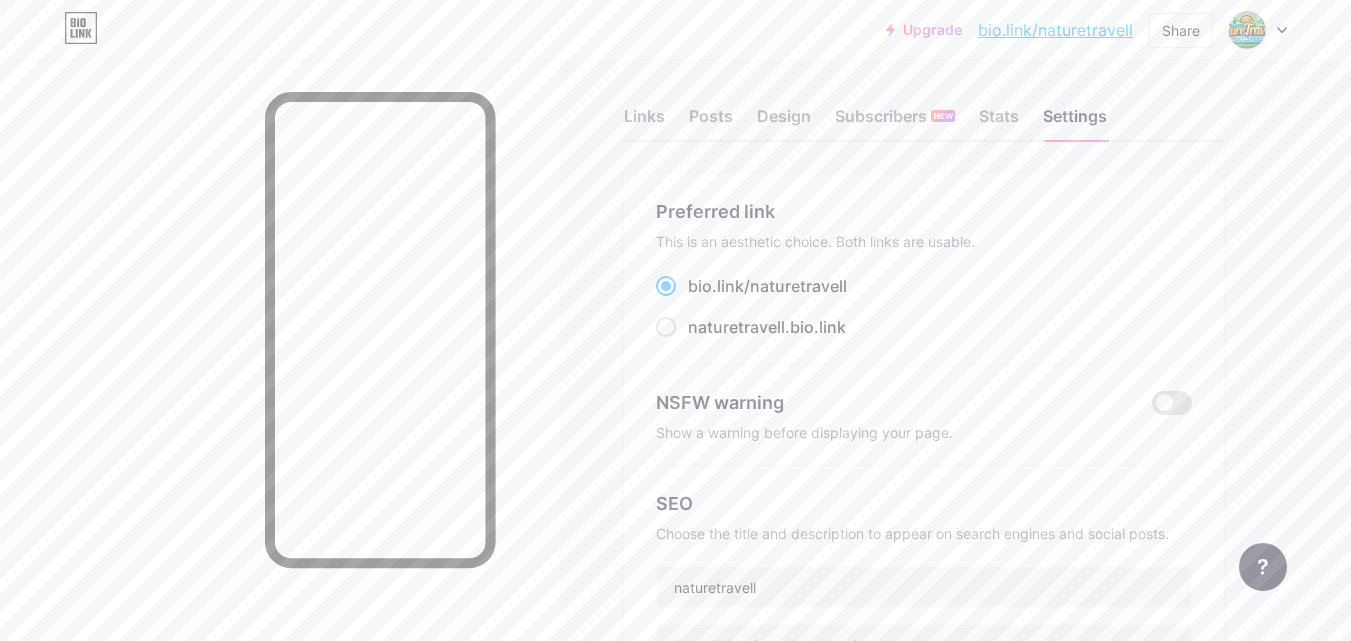 scroll, scrollTop: 0, scrollLeft: 0, axis: both 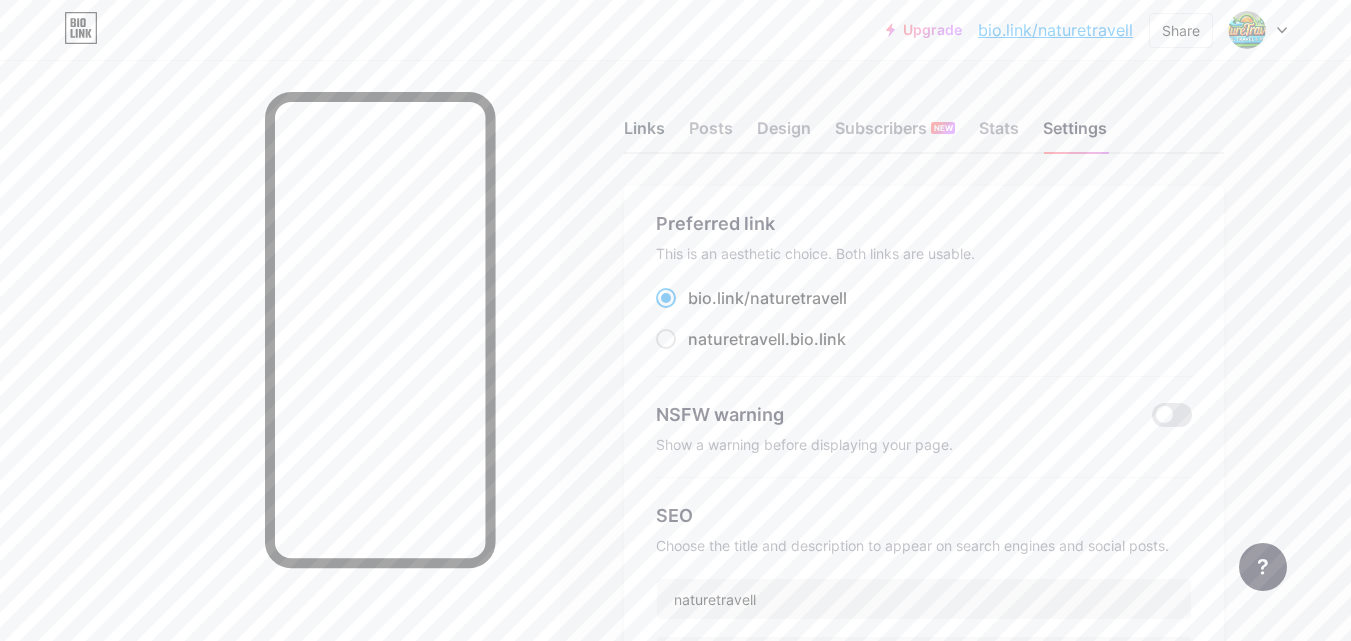 click on "Links" at bounding box center [644, 134] 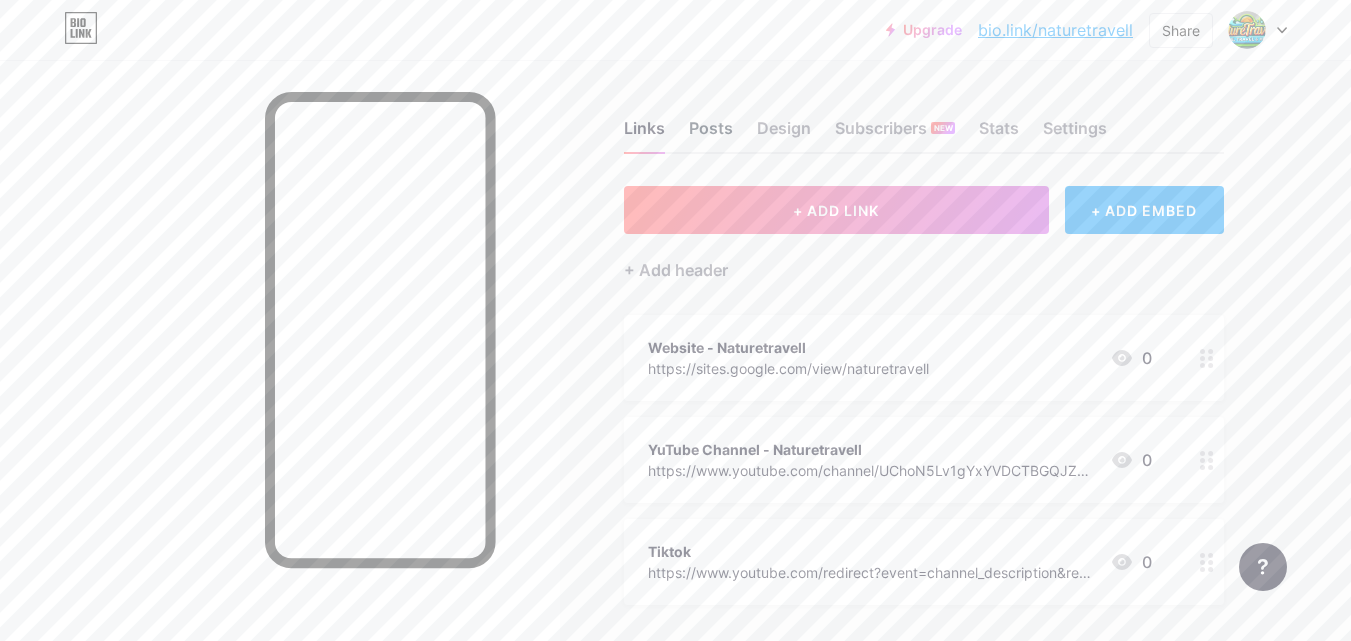 click on "Posts" at bounding box center [711, 134] 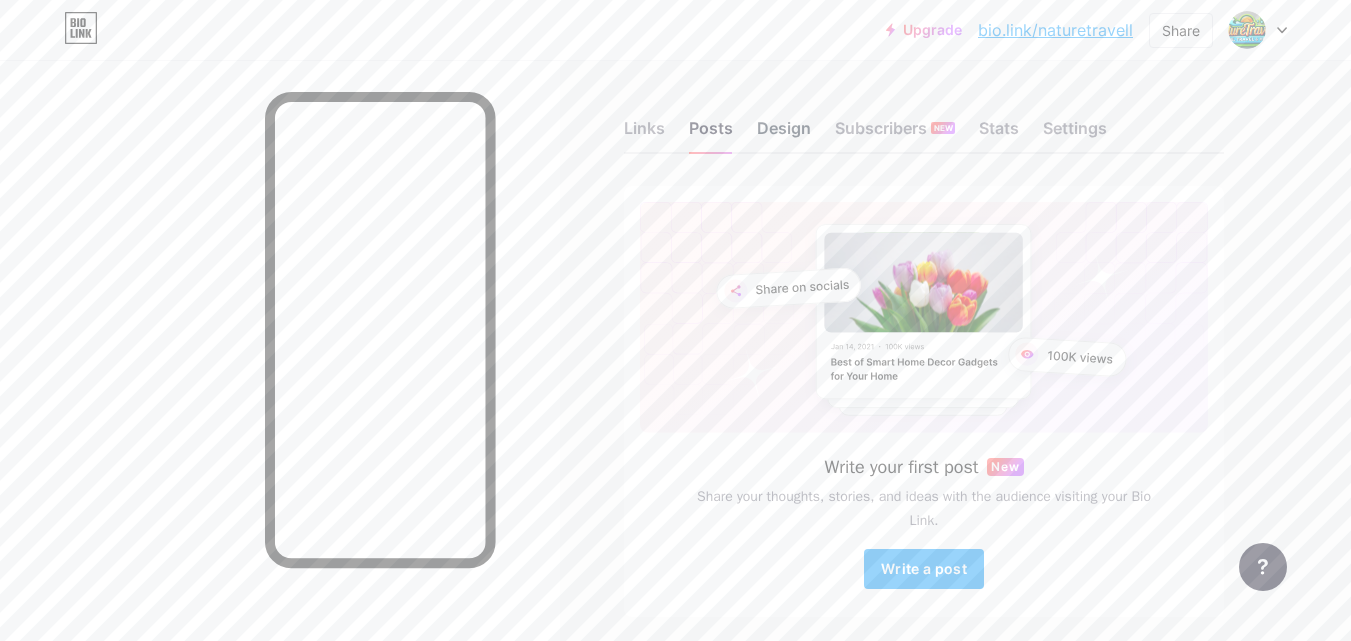 click on "Design" at bounding box center [784, 134] 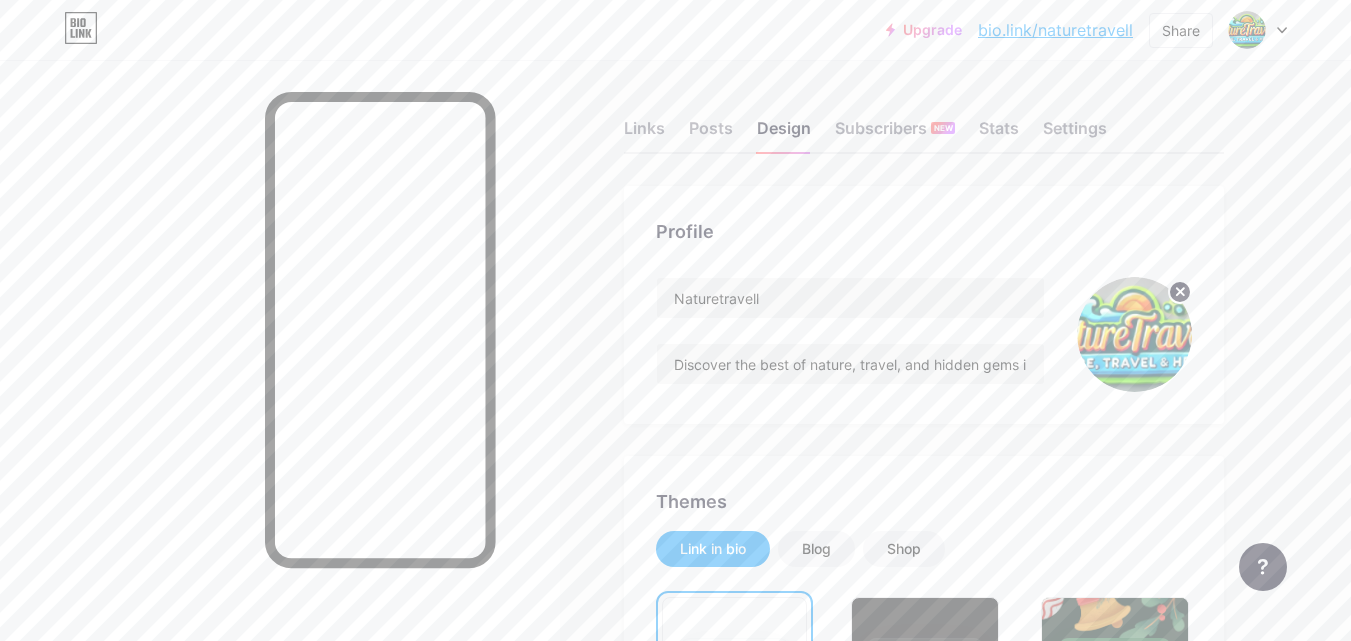 click on "Links
Posts
Design
Subscribers
NEW
Stats
Settings     Profile   Naturetravell     Discover the best of nature, travel, and hidden gems in Kenya & beyond 🌍✈️ Curated travel deals, flight offers, hotel discounts & more 🌿                   Themes   Link in bio   Blog   Shop       Basics       Carbon       Xmas 23       Pride       Glitch       Winter · Live       Glassy · Live       Chameleon · Live       Rainy Night · Live       Neon · Live       Summer       Retro       Strawberry · Live       Desert       Sunny       Autumn       Leaf       Clear Sky       Blush       Unicorn       Minimal       Cloudy       Shadow     Create your own           Changes saved       Position to display socials                 Top                     Bottom
Disable Bio Link branding
Will hide the Bio Link branding from homepage     Display Share button
Changes saved" at bounding box center (654, 1728) 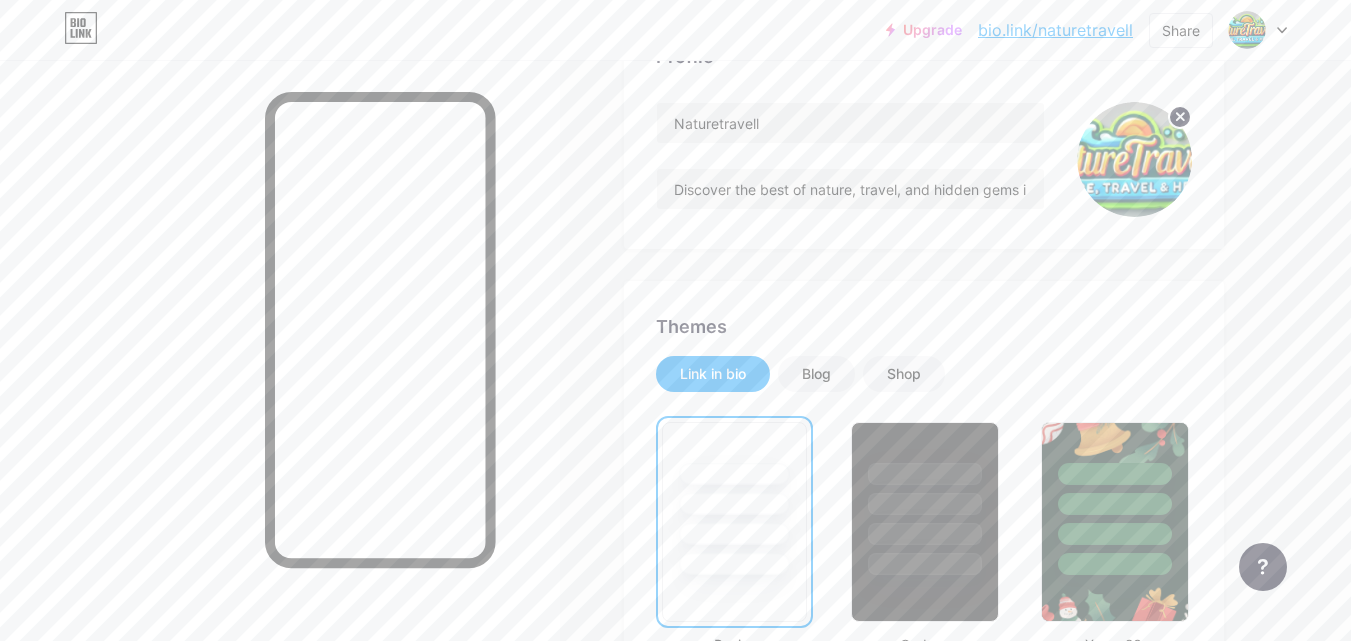 scroll, scrollTop: 0, scrollLeft: 0, axis: both 